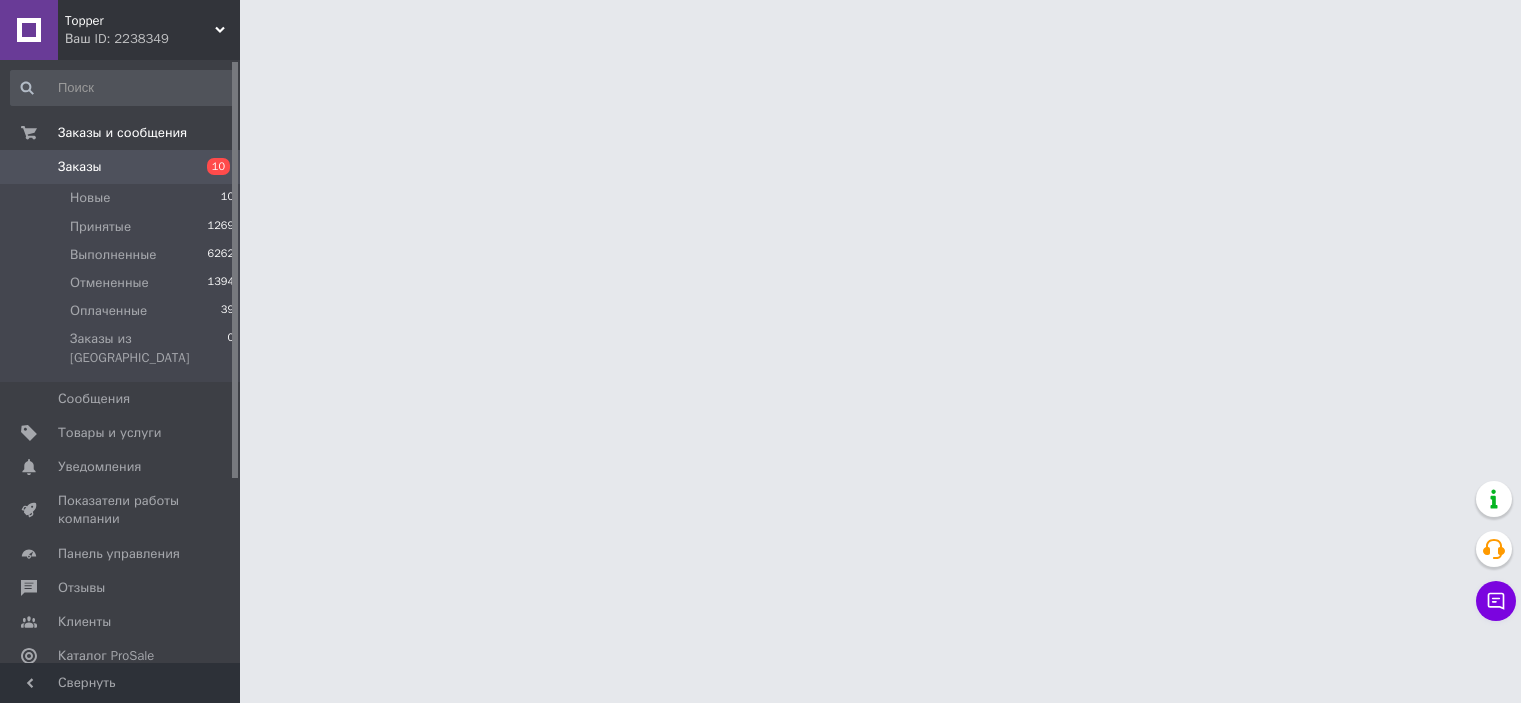 scroll, scrollTop: 0, scrollLeft: 0, axis: both 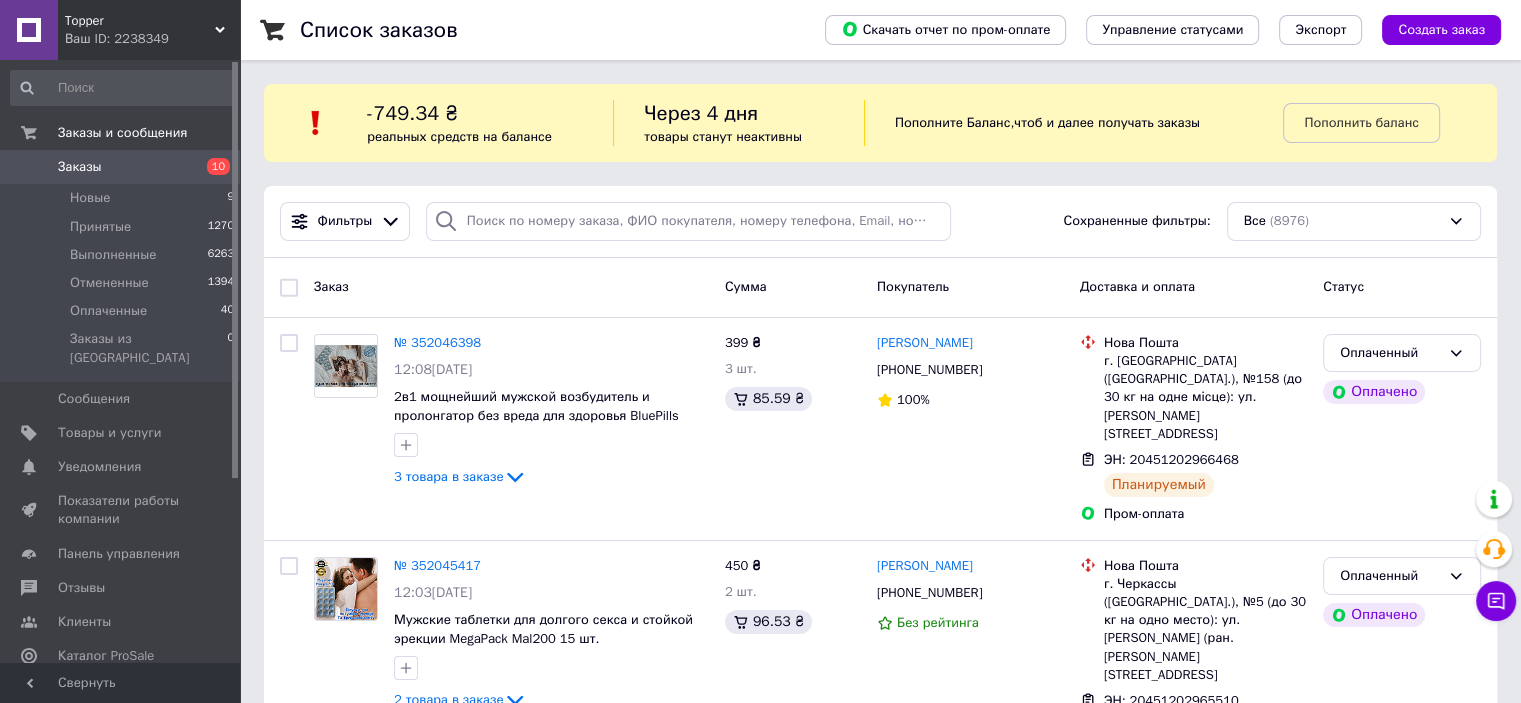 click on "Список заказов   Скачать отчет по пром-оплате Управление статусами Экспорт Создать заказ -749.34 ₴ реальных средств на балансе Через 4 дня товары станут неактивны Пополните Баланс ,  чтоб и далее получать заказы Пополнить баланс Фильтры Сохраненные фильтры: Все (8976) Заказ Сумма Покупатель Доставка и оплата Статус № 352046398 12:08[DATE] 2в1 мощнейший мужской возбудитель и пролонгатор без вреда для здоровья BluePills 3 товара в заказе 399 ₴ 3 шт. 85.59 ₴ [PERSON_NAME] [PHONE_NUMBER] 100% Нова Пошта г. [GEOGRAPHIC_DATA] ([GEOGRAPHIC_DATA].), №158 (до 30 кг на одне місце): ул. [PERSON_NAME][STREET_ADDRESS] ЭН: 20451202966468 91%" at bounding box center [880, 10067] 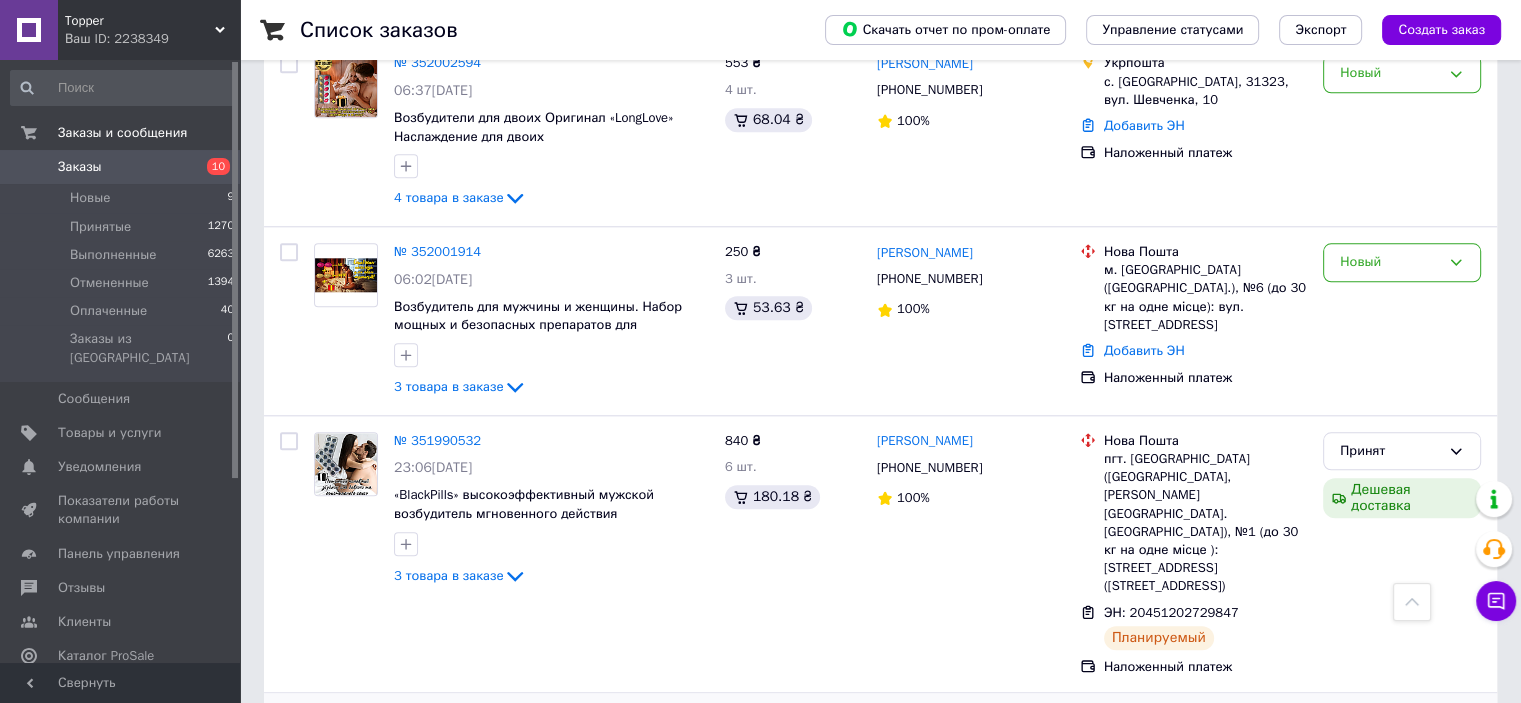 scroll, scrollTop: 2144, scrollLeft: 0, axis: vertical 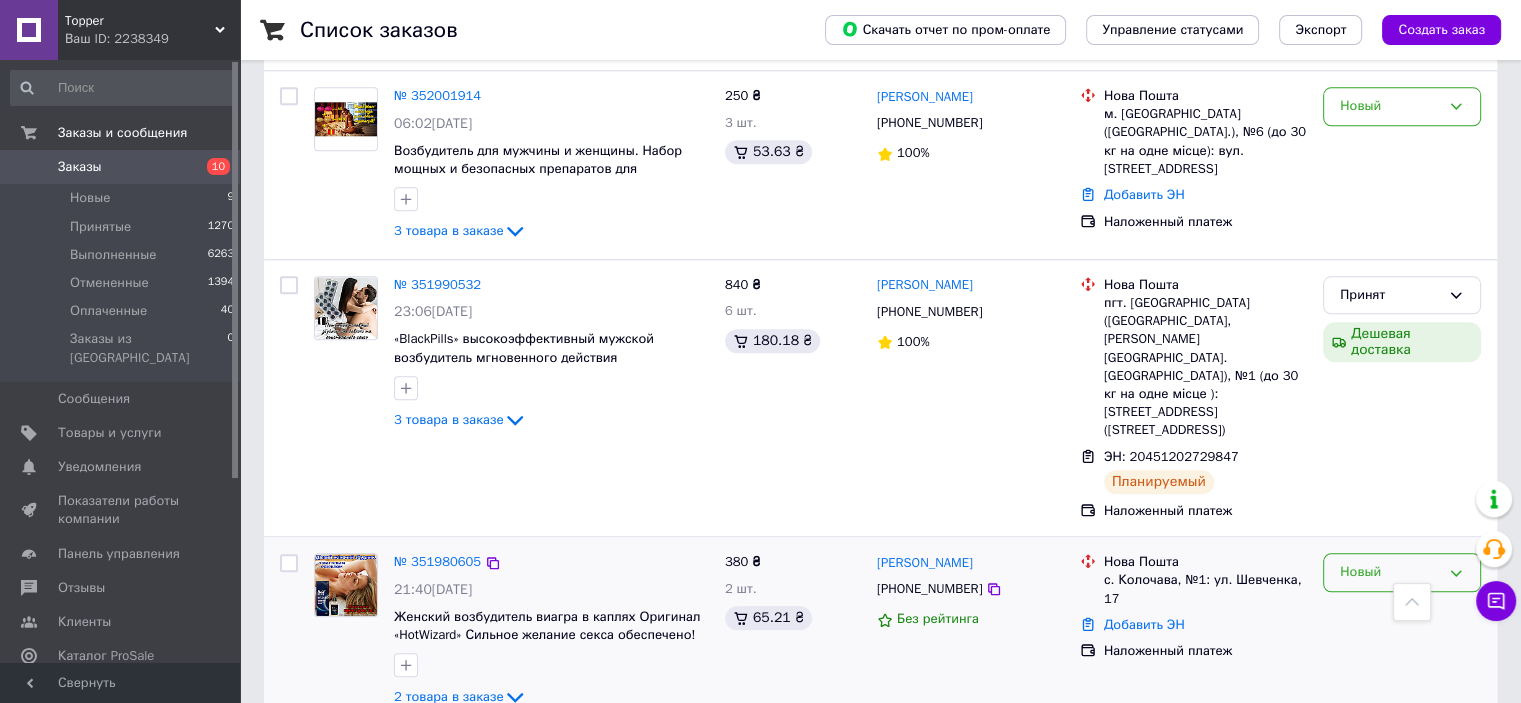 click on "Новый" at bounding box center (1390, 572) 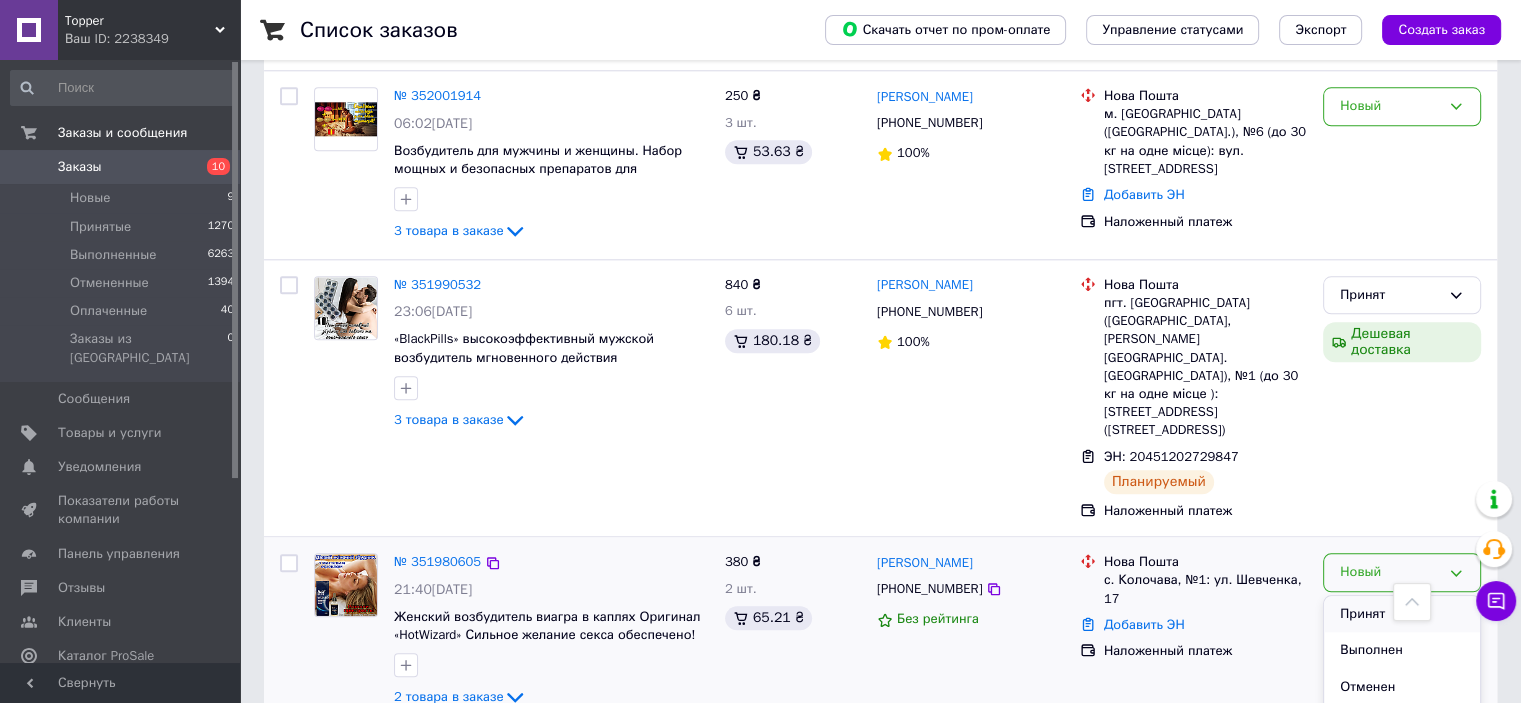 click on "Принят" at bounding box center (1402, 614) 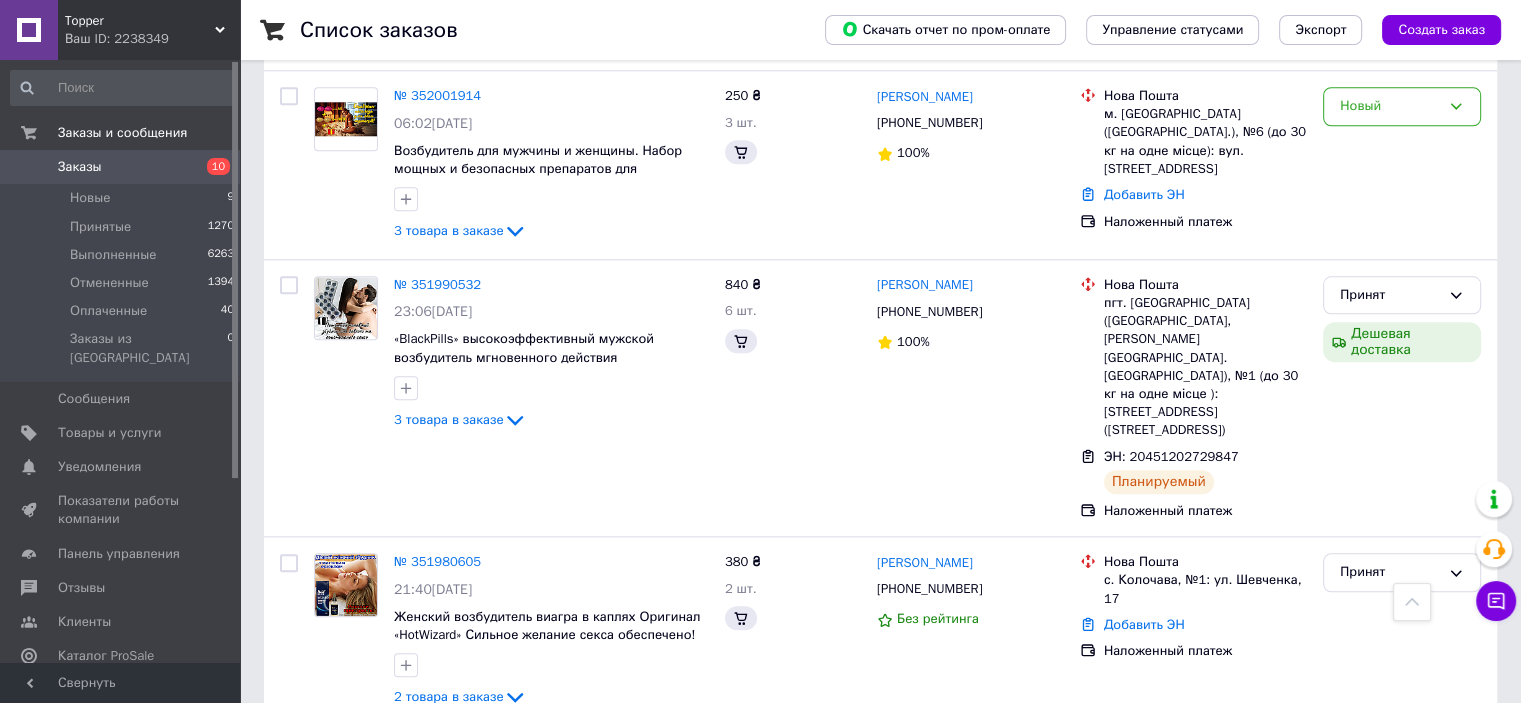 scroll, scrollTop: 2144, scrollLeft: 0, axis: vertical 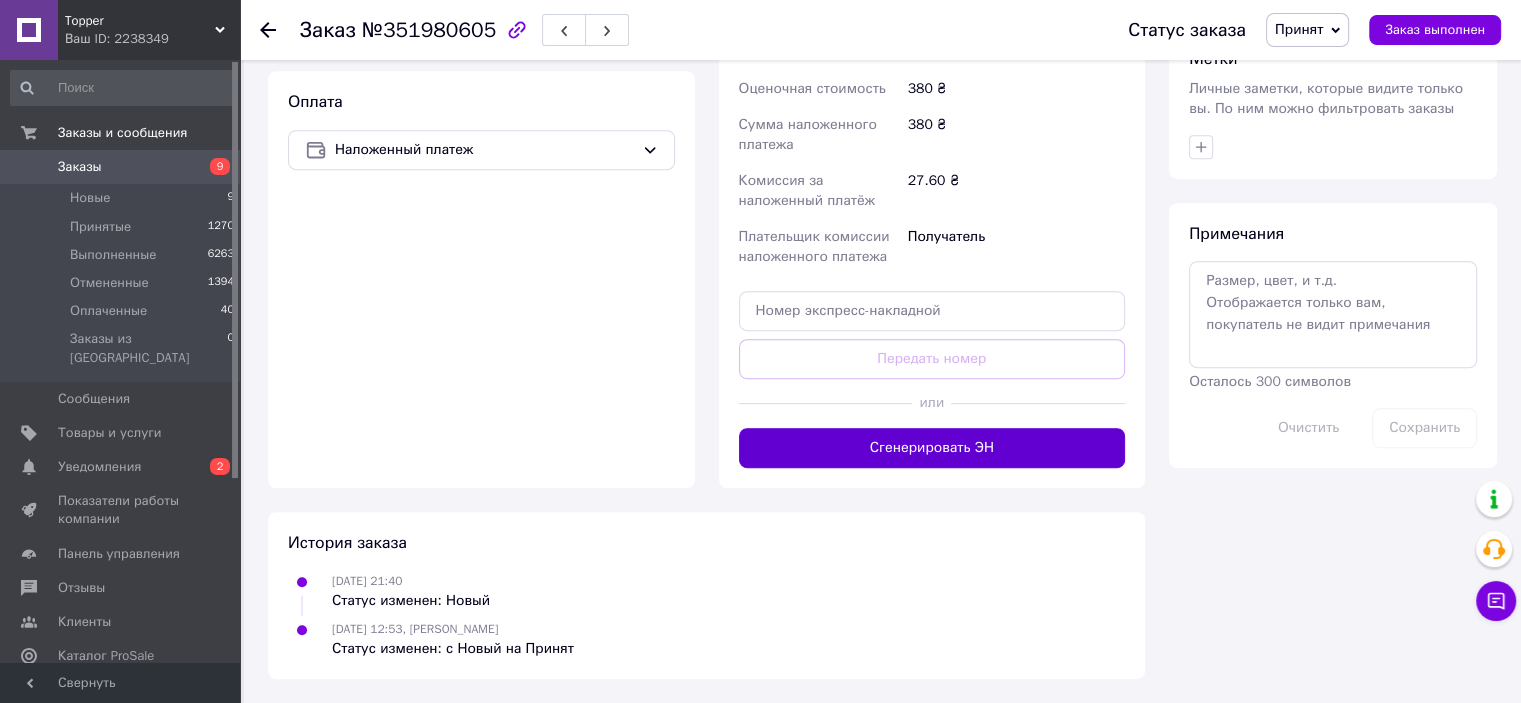 click on "Сгенерировать ЭН" at bounding box center (932, 448) 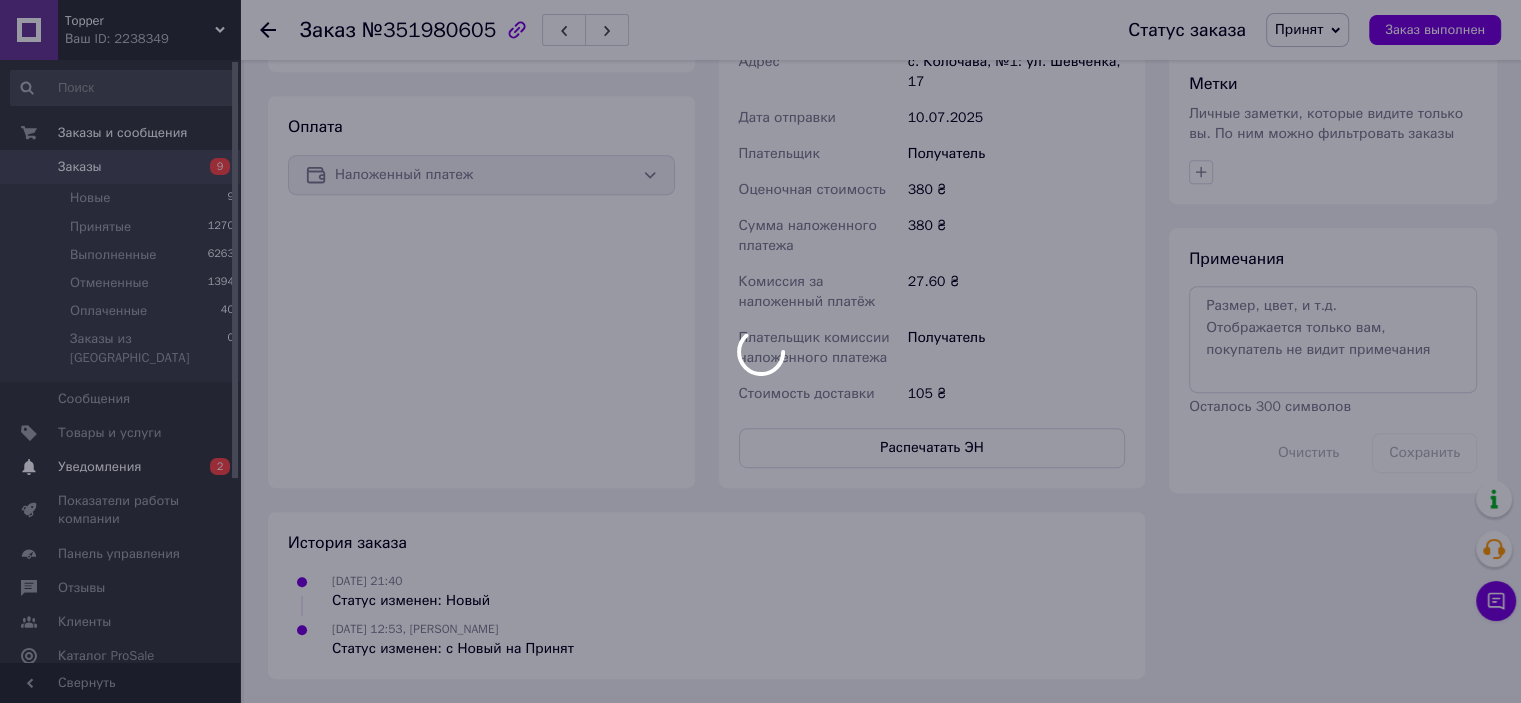 scroll, scrollTop: 963, scrollLeft: 0, axis: vertical 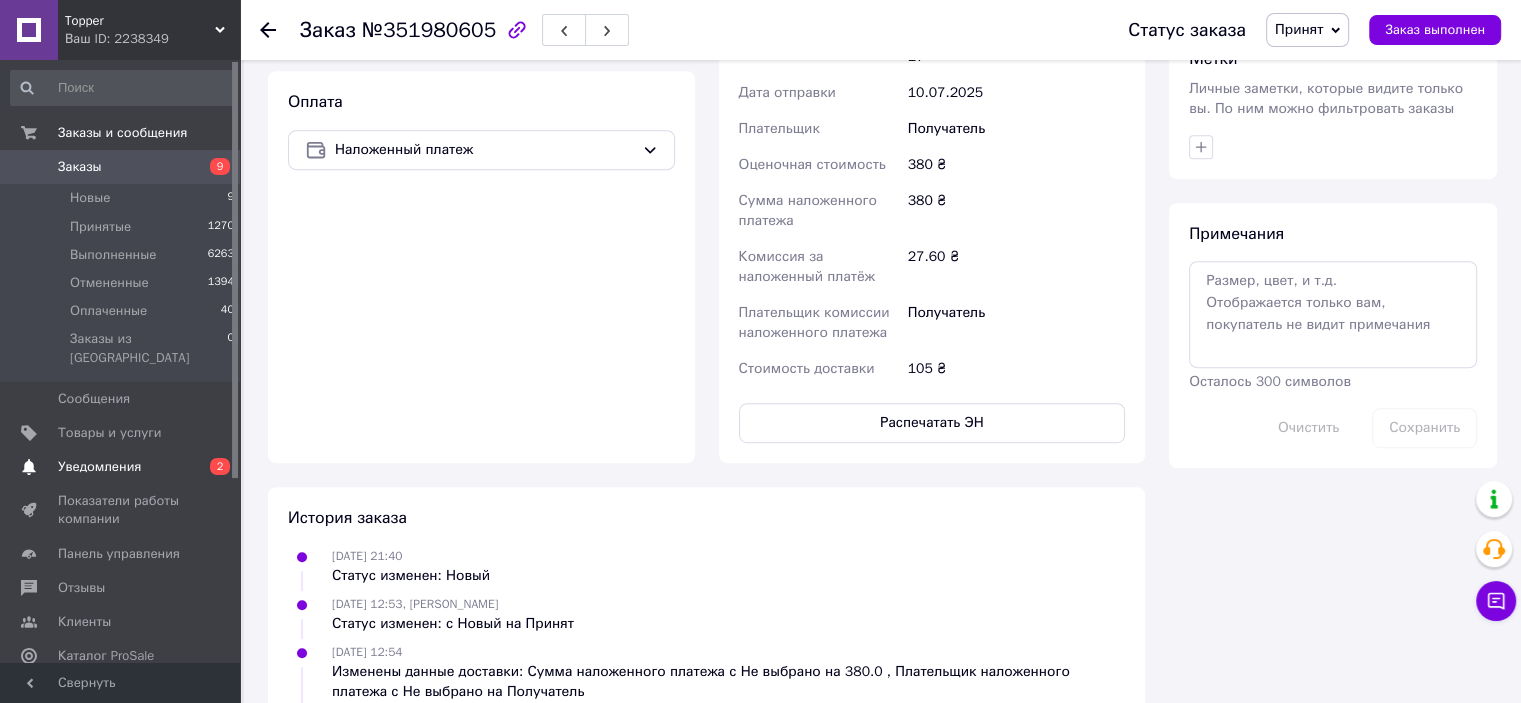 click on "Уведомления 0 2" at bounding box center (123, 467) 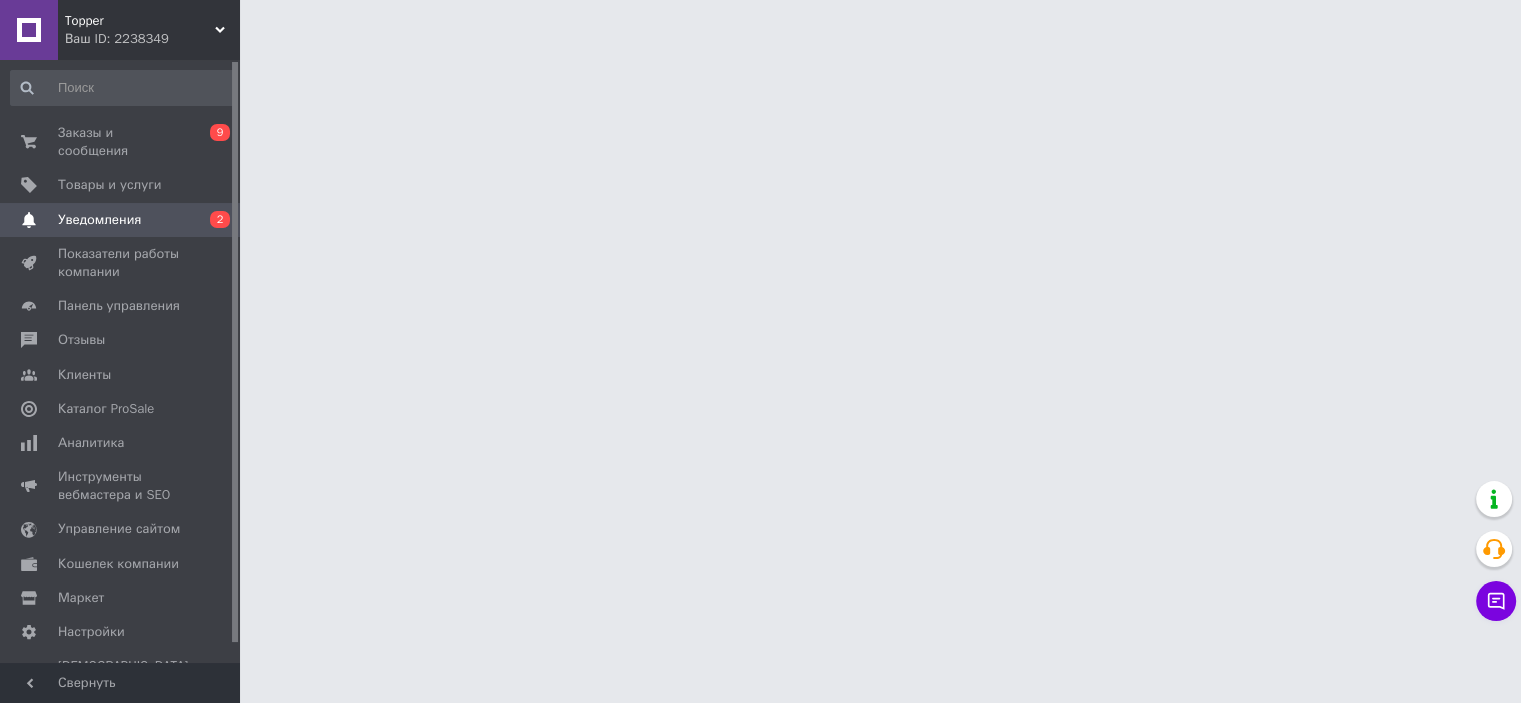 scroll, scrollTop: 0, scrollLeft: 0, axis: both 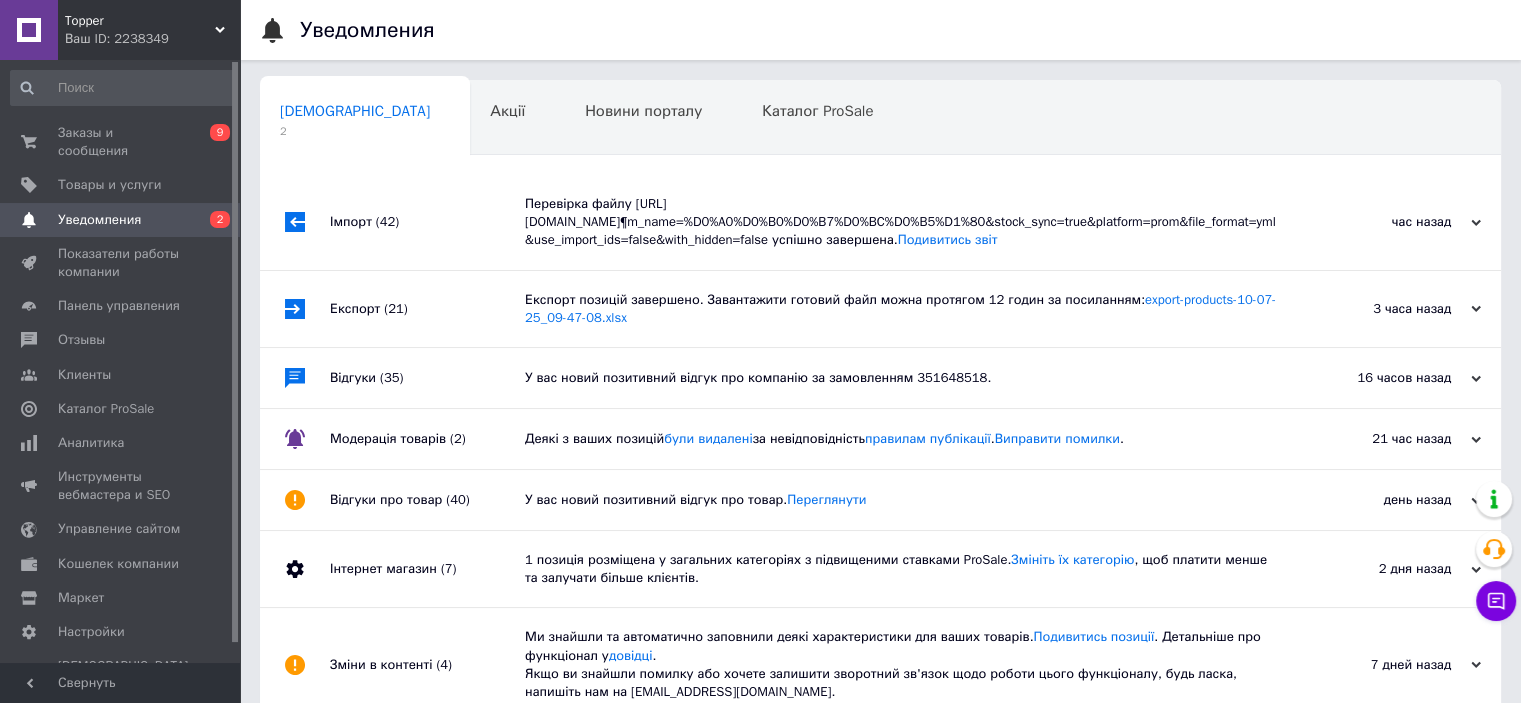 click on "Перевірка файлу https://backend.mydrop.com.ua/vendor/api/export/products/prom/yml?public_api_key=35650e4a921e736cf295db013e11b699878db2f6&price_field=drop_price¶m_name=%D0%A0%D0%B0%D0%B7%D0%BC%D0%B5%D1%80&stock_sync=true&platform=prom&file_format=yml&use_import_ids=false&with_hidden=false успішно завершена.  Подивитись звіт" at bounding box center (903, 222) 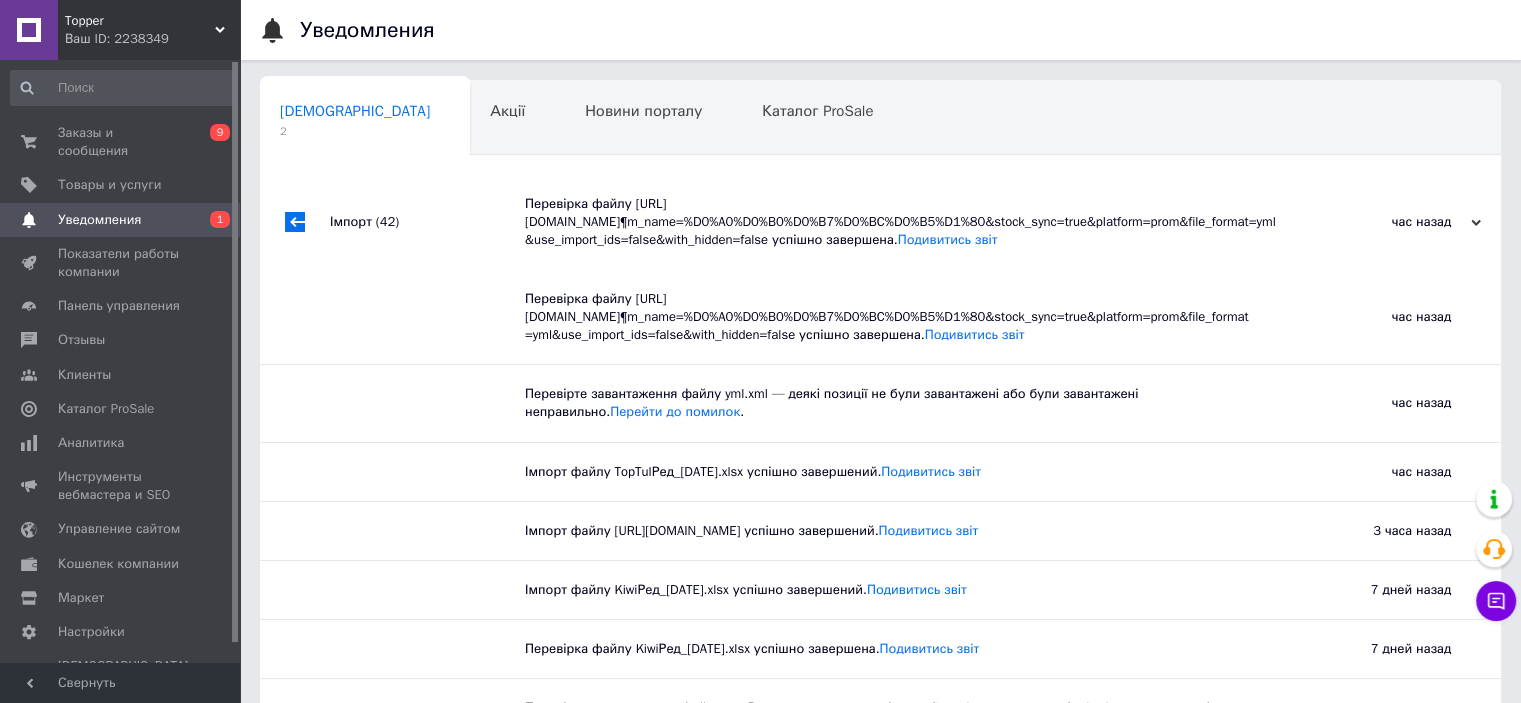 click on "Перевірка файлу https://backend.mydrop.com.ua/vendor/api/export/products/prom/yml?public_api_key=35650e4a921e736cf295db013e11b699878db2f6&price_field=drop_price¶m_name=%D0%A0%D0%B0%D0%B7%D0%BC%D0%B5%D1%80&stock_sync=true&platform=prom&file_format=yml&use_import_ids=false&with_hidden=false успішно завершена.  Подивитись звіт" at bounding box center (903, 222) 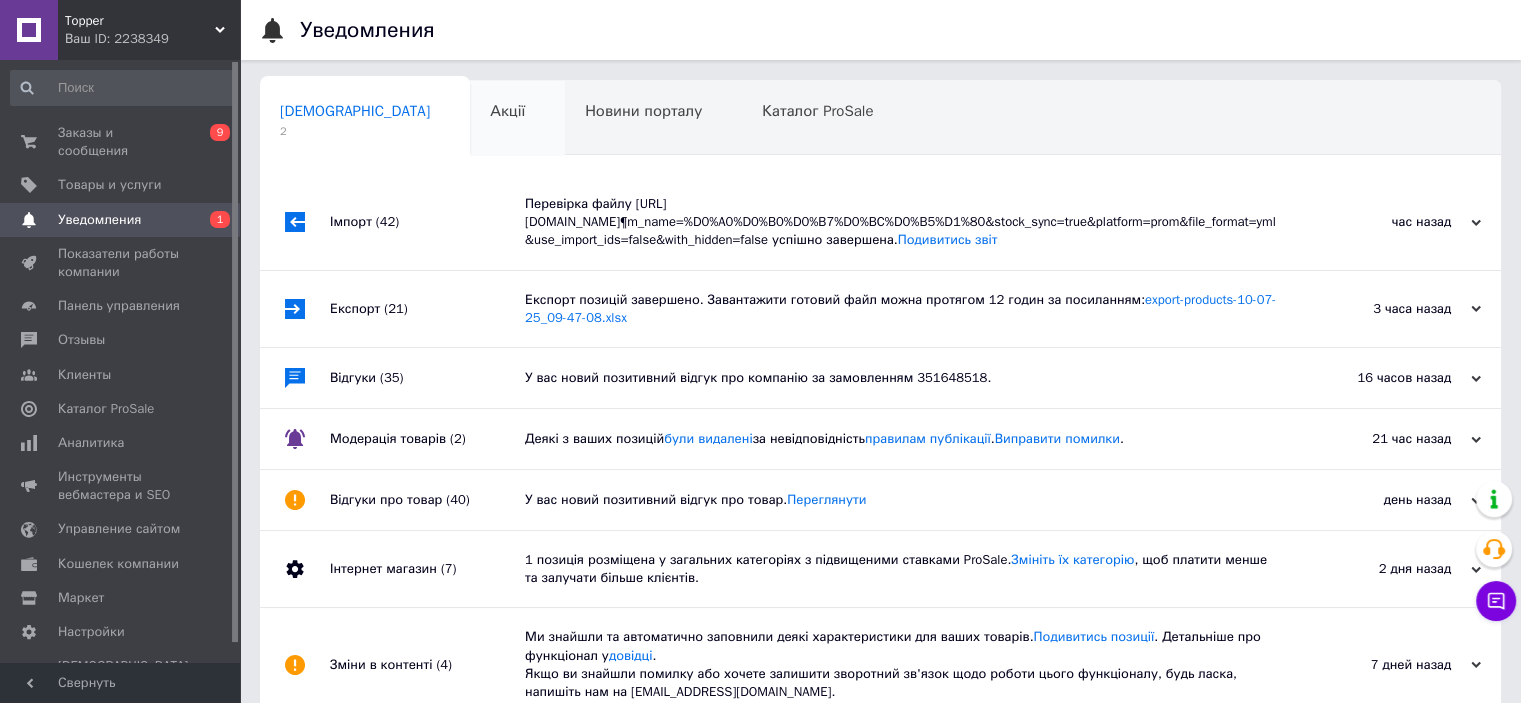 click on "Акції" at bounding box center (507, 111) 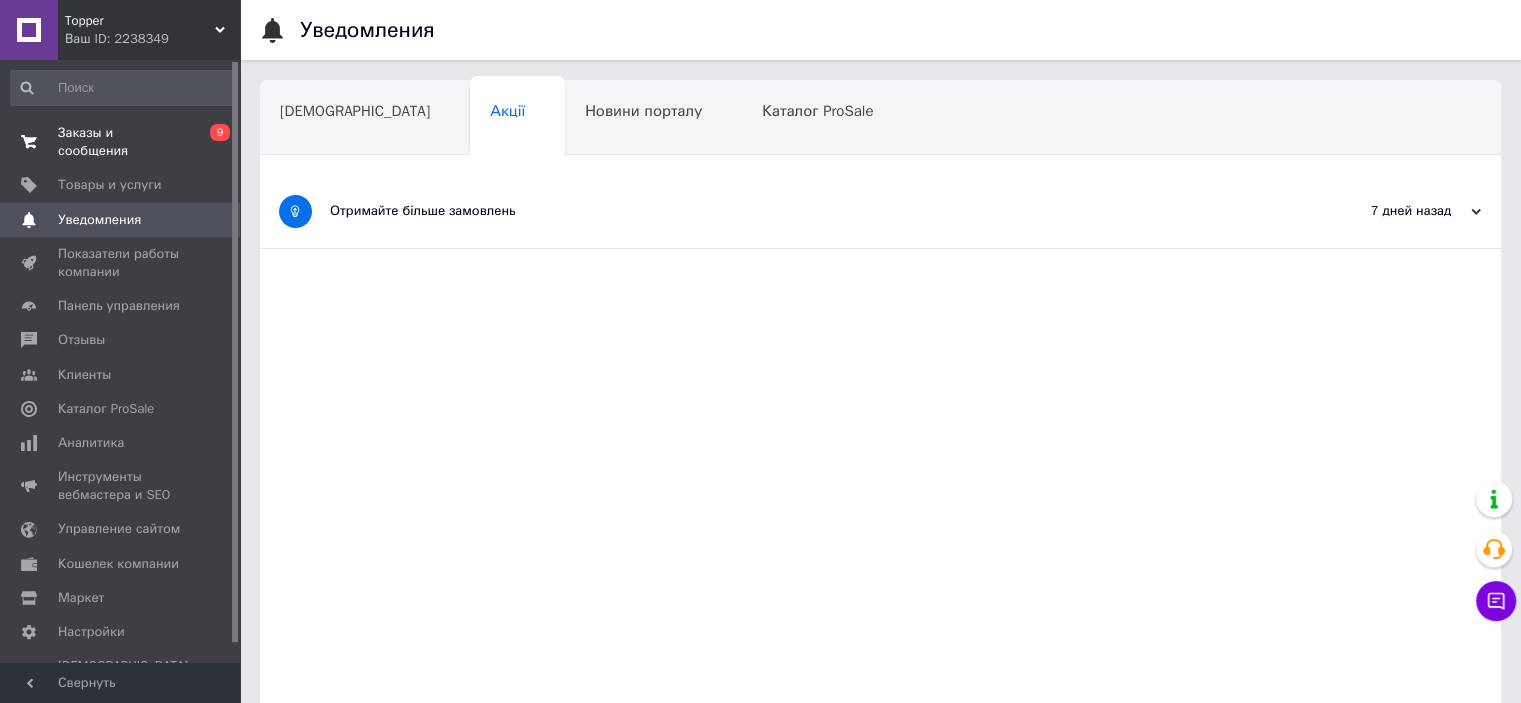 click on "Заказы и сообщения" at bounding box center (121, 142) 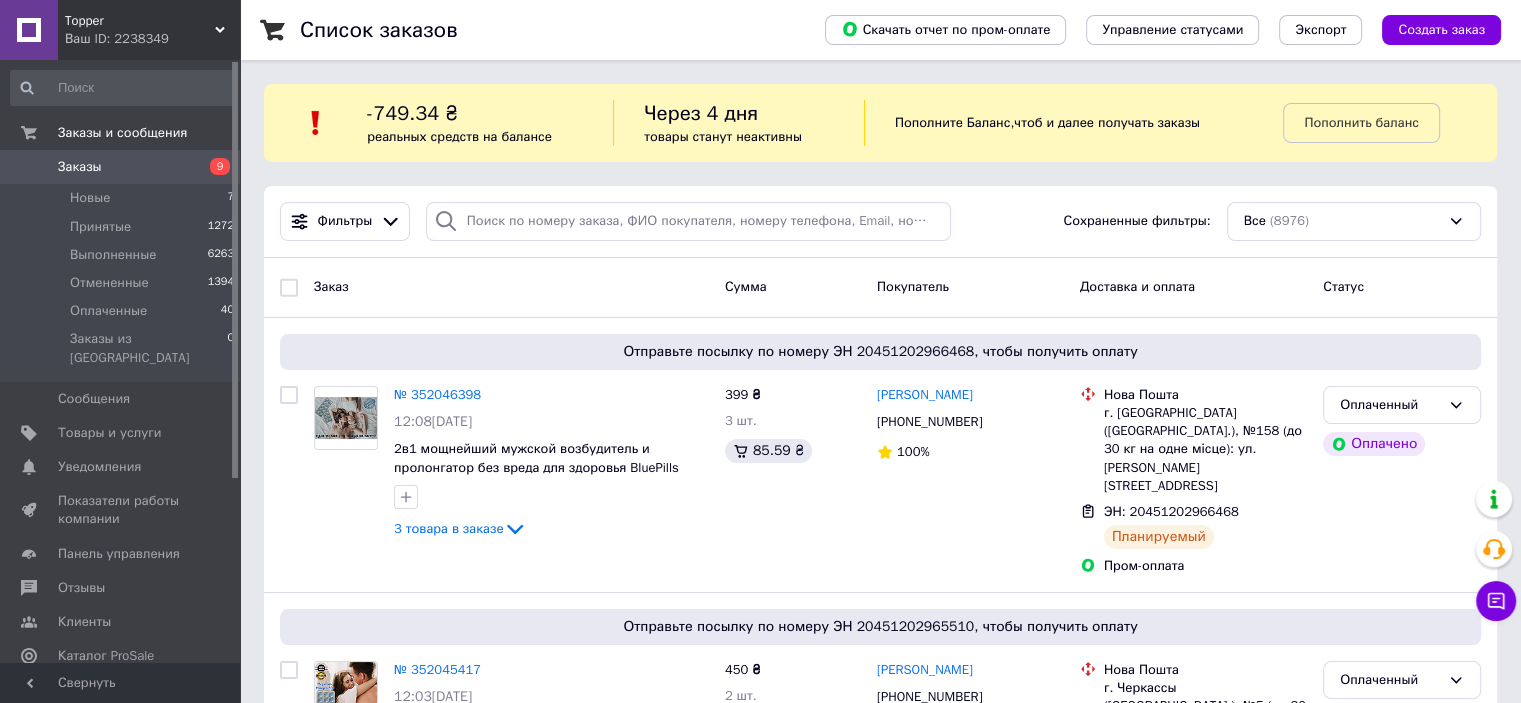 click on "Заказы 9" at bounding box center (123, 167) 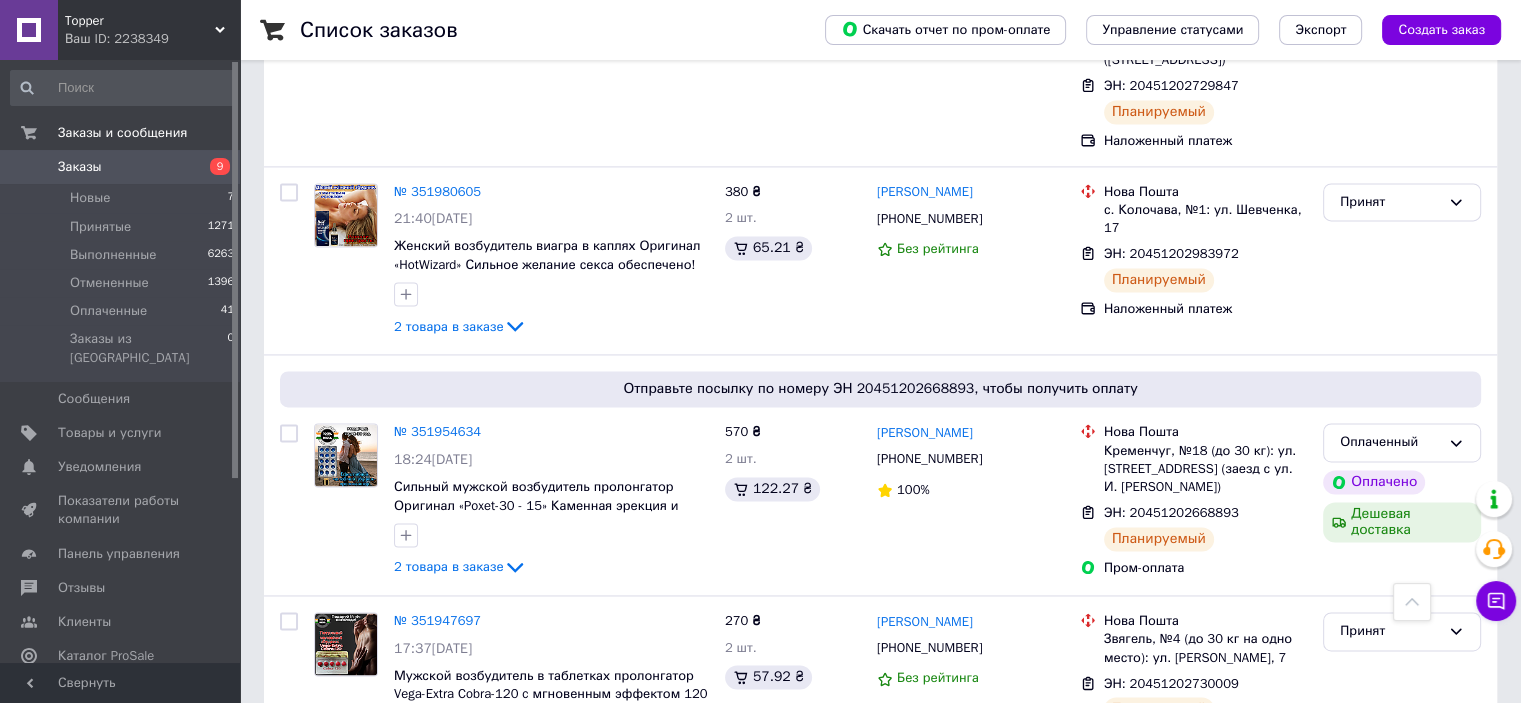 scroll, scrollTop: 2900, scrollLeft: 0, axis: vertical 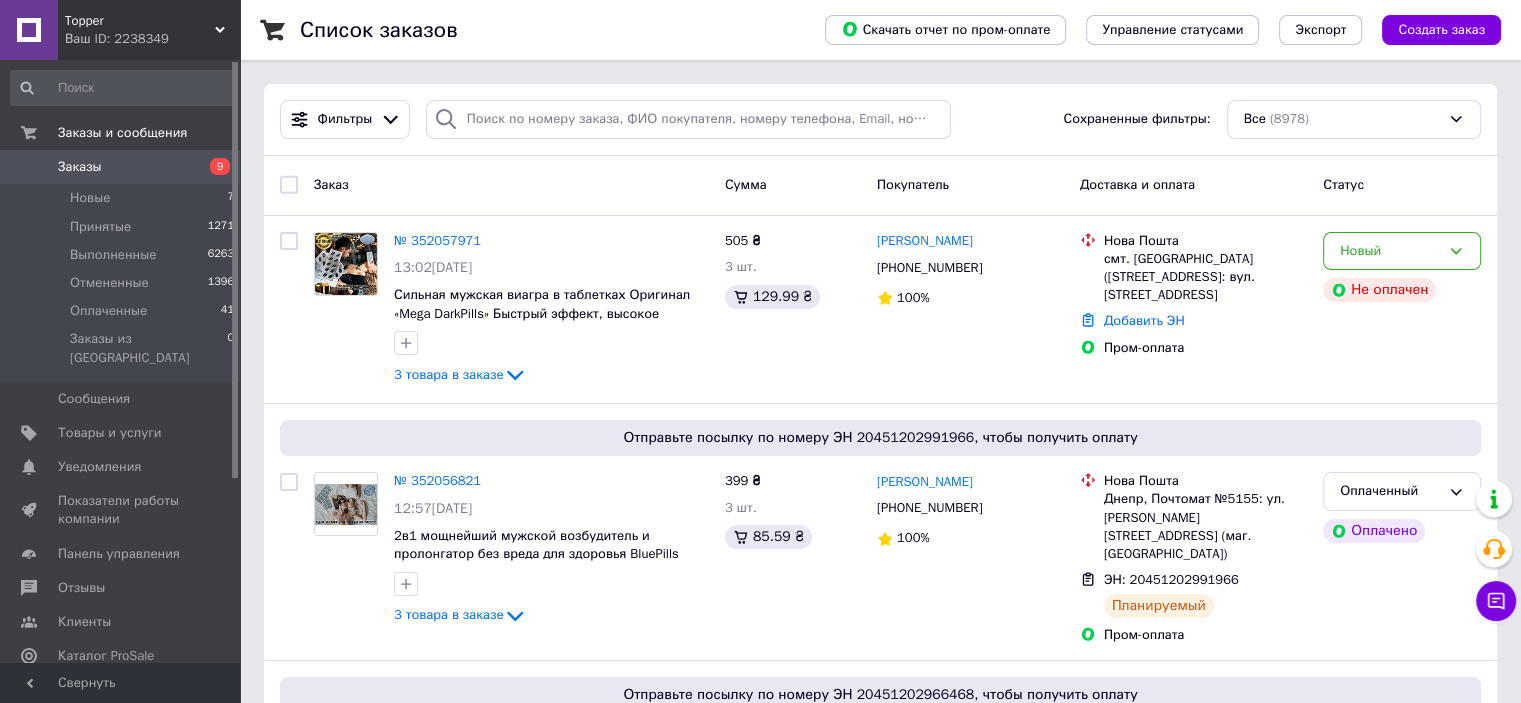 click on "Заказы 9" at bounding box center [120, 167] 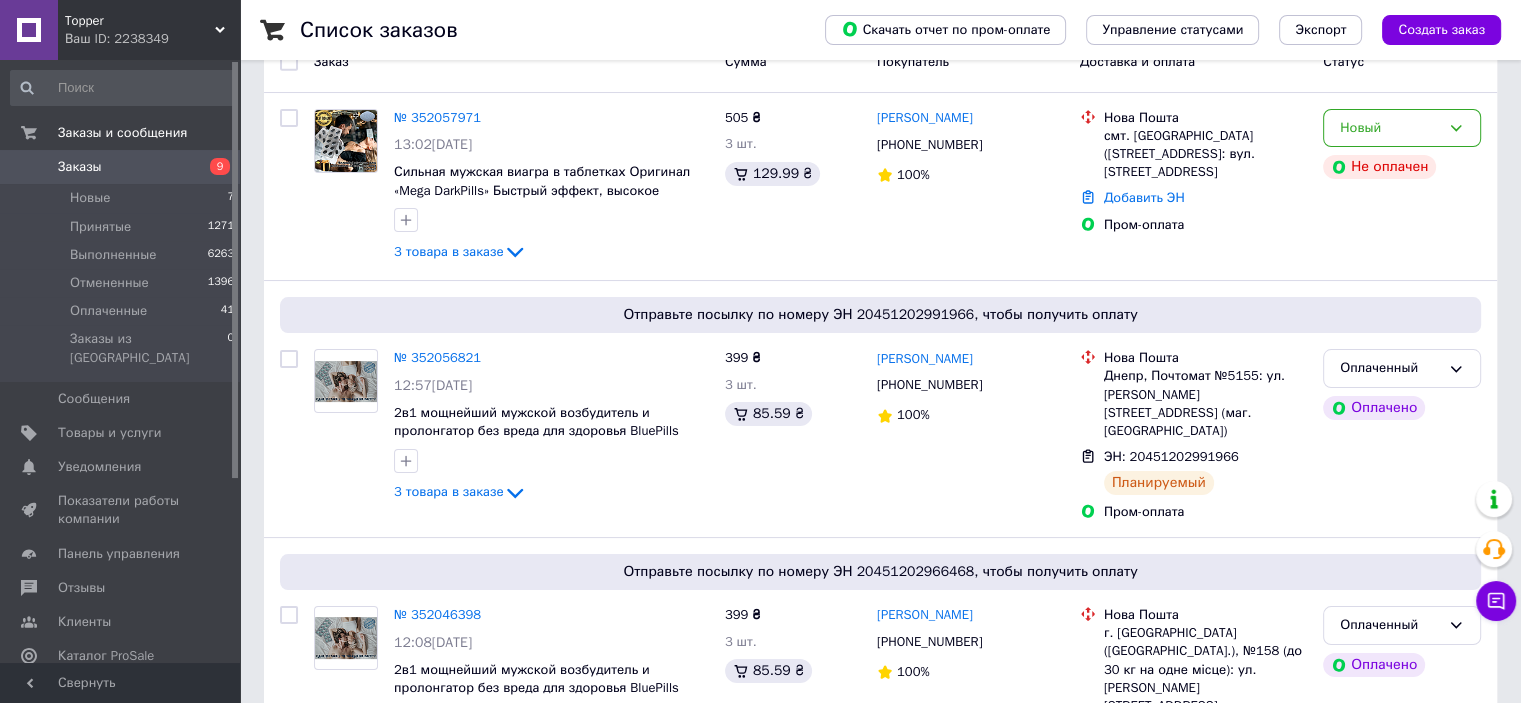 scroll, scrollTop: 200, scrollLeft: 0, axis: vertical 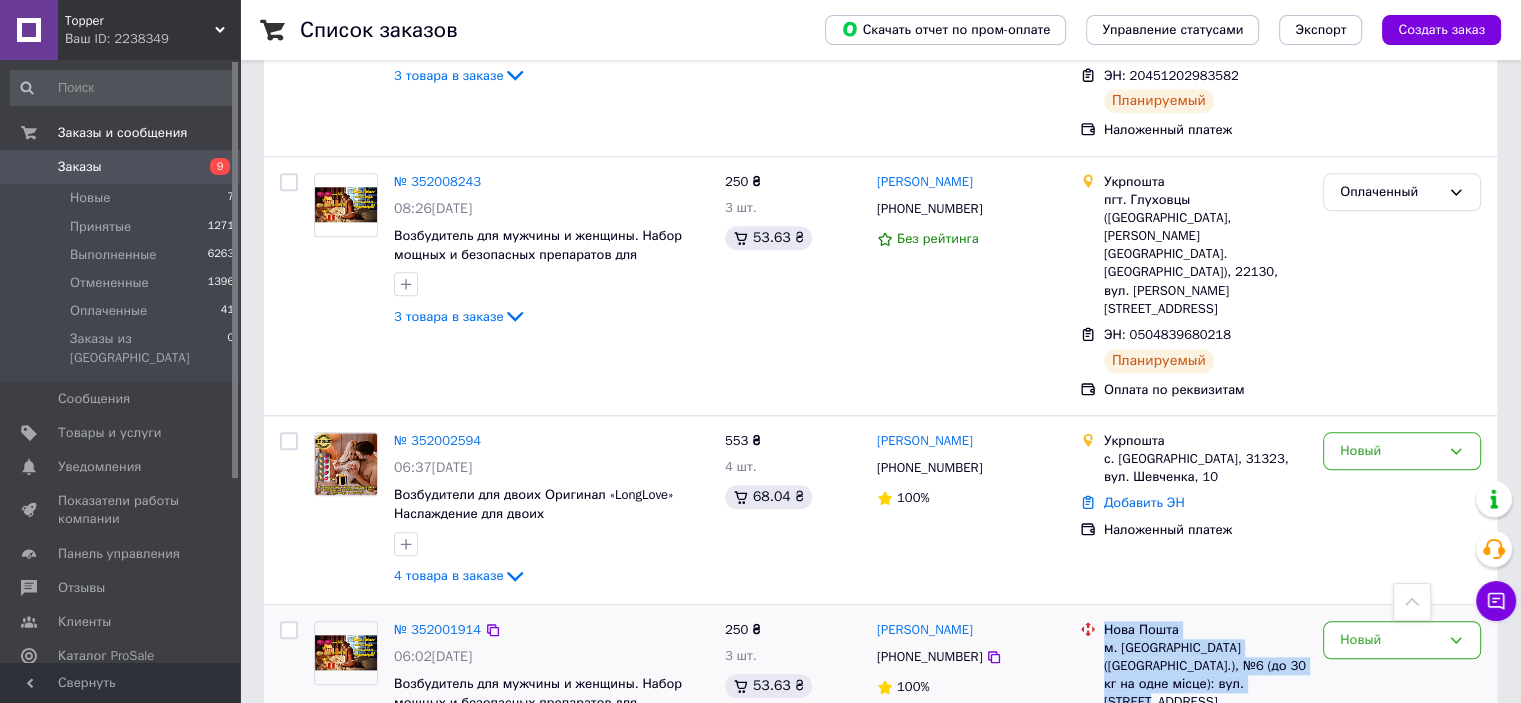 drag, startPoint x: 1105, startPoint y: 366, endPoint x: 1277, endPoint y: 424, distance: 181.51584 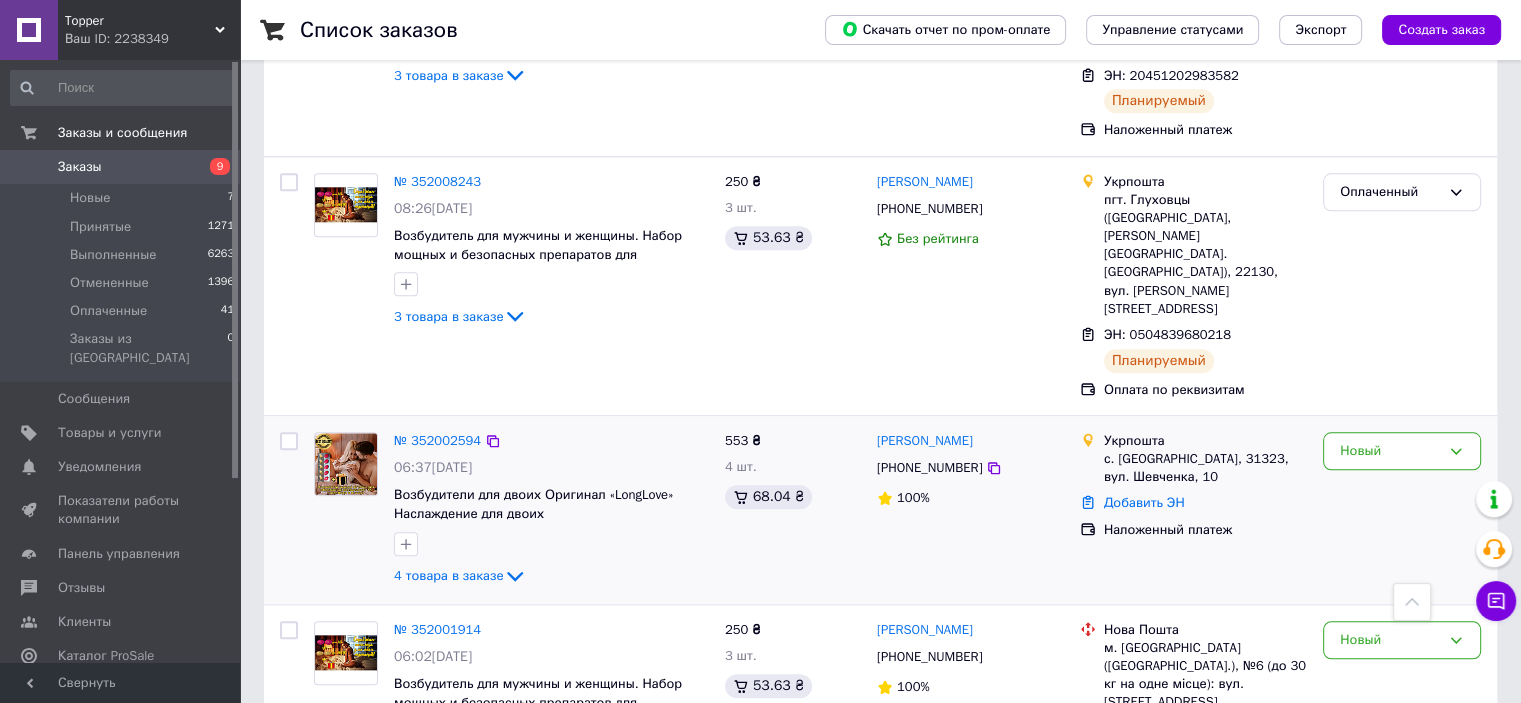 click on "Укрпошта с. Стуфчинці, 31323, вул. Шевченка, 10 Добавить ЭН Наложенный платеж" at bounding box center [1193, 510] 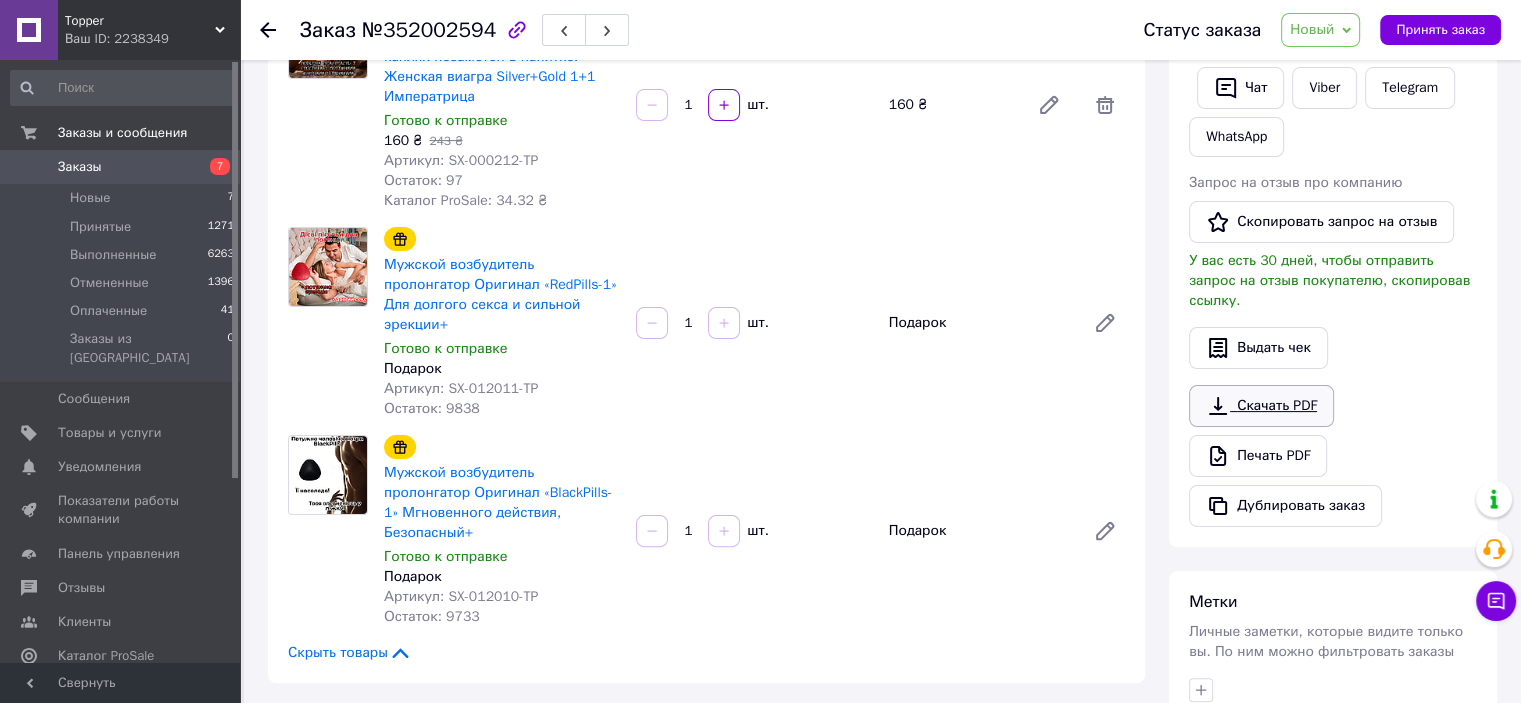 scroll, scrollTop: 400, scrollLeft: 0, axis: vertical 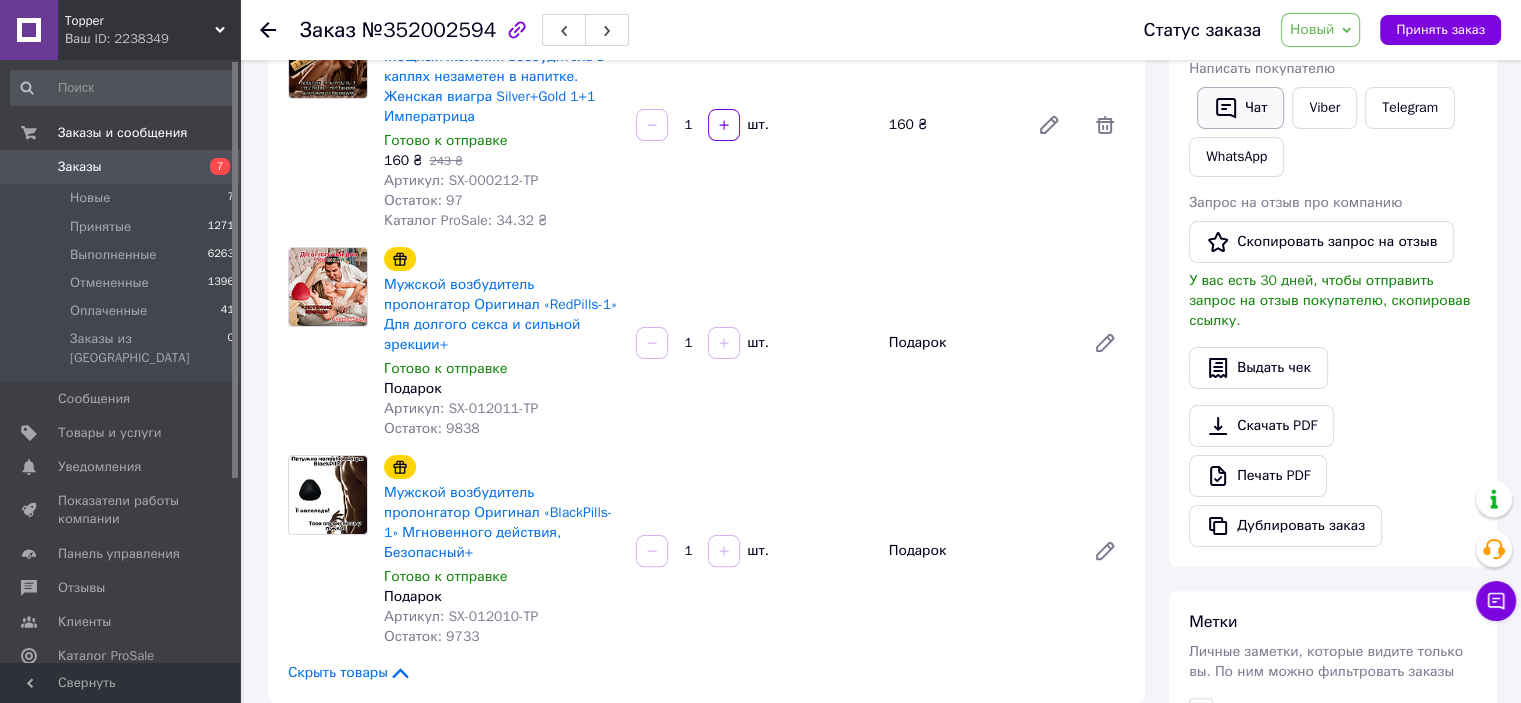 click on "Чат" at bounding box center [1240, 108] 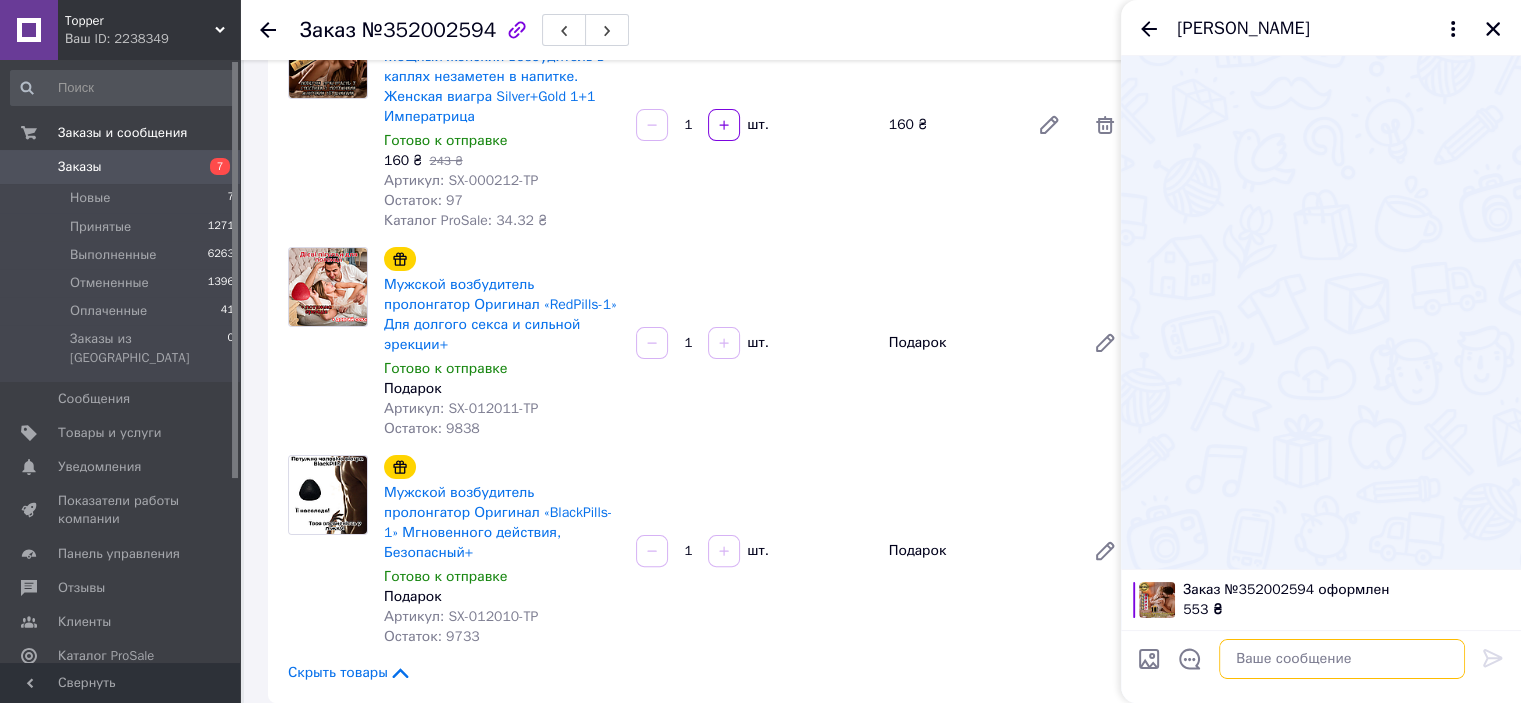 click at bounding box center (1342, 659) 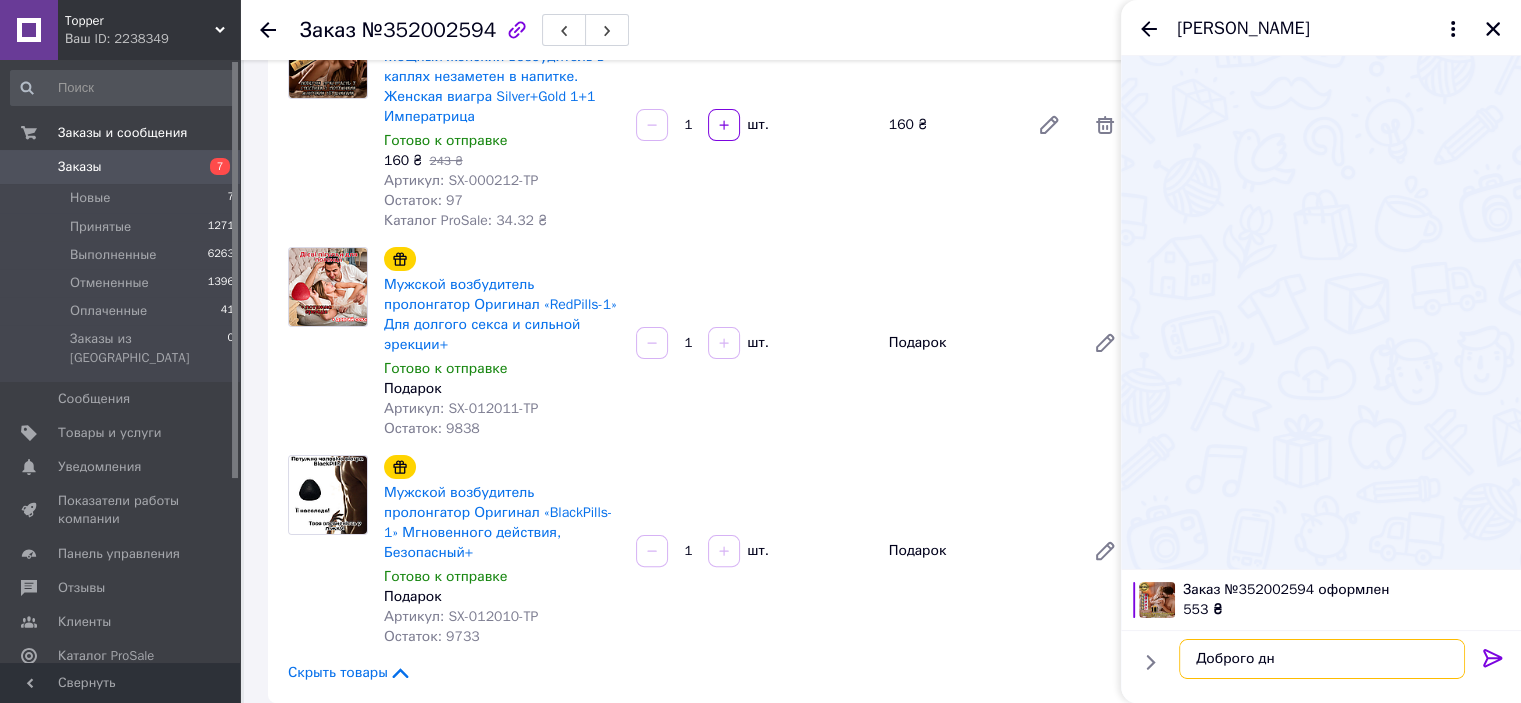 type on "Доброго дня" 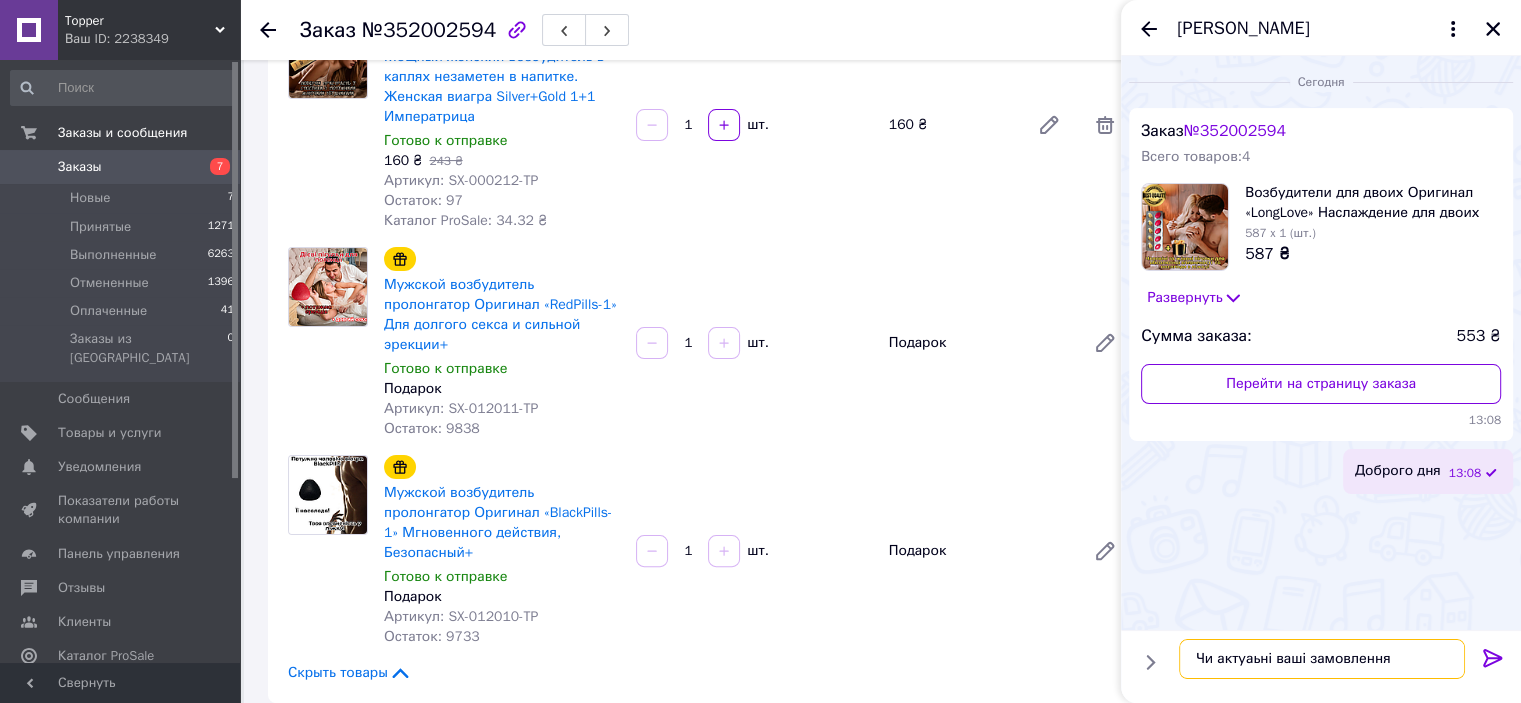 click on "Чи актуаьні ваші замовлення" at bounding box center [1322, 659] 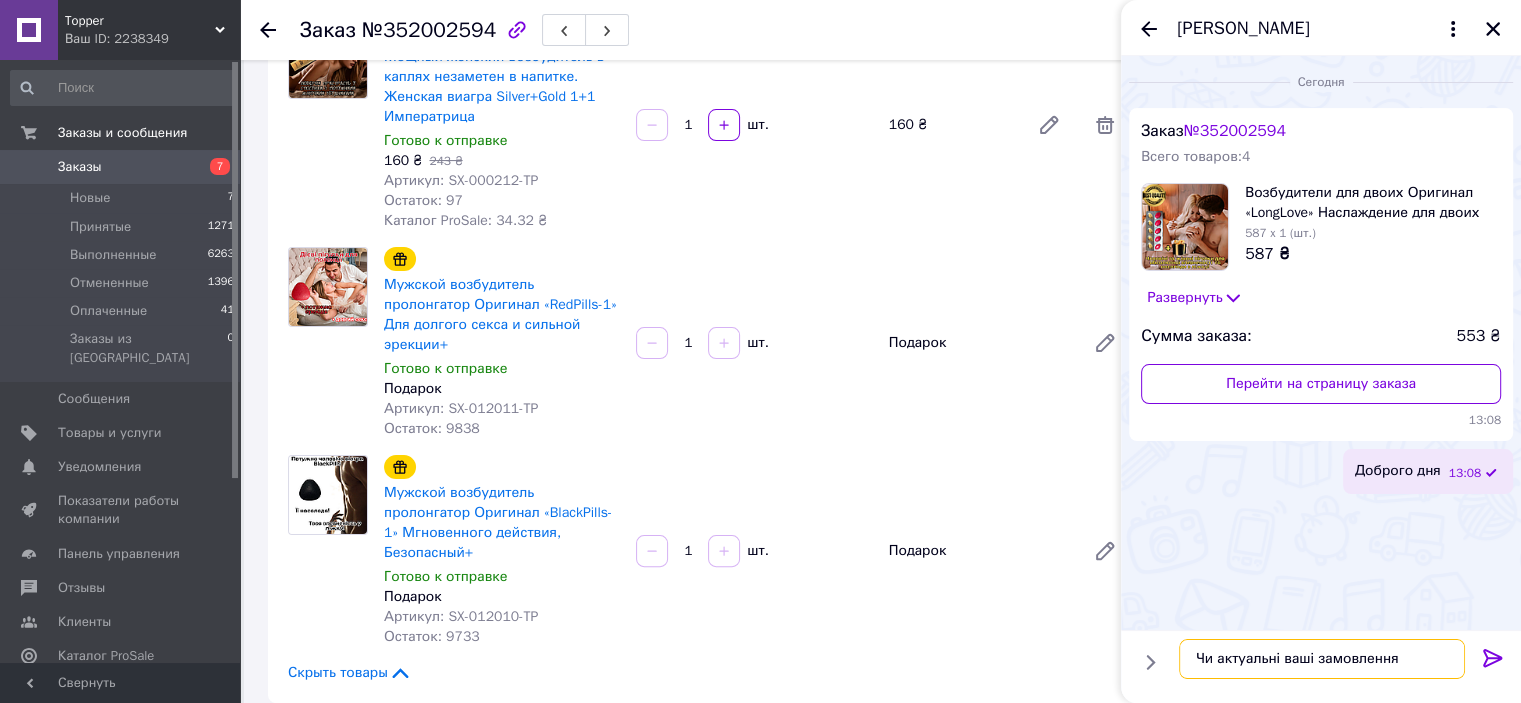 click on "Чи актуальні ваші замовлення" at bounding box center [1322, 659] 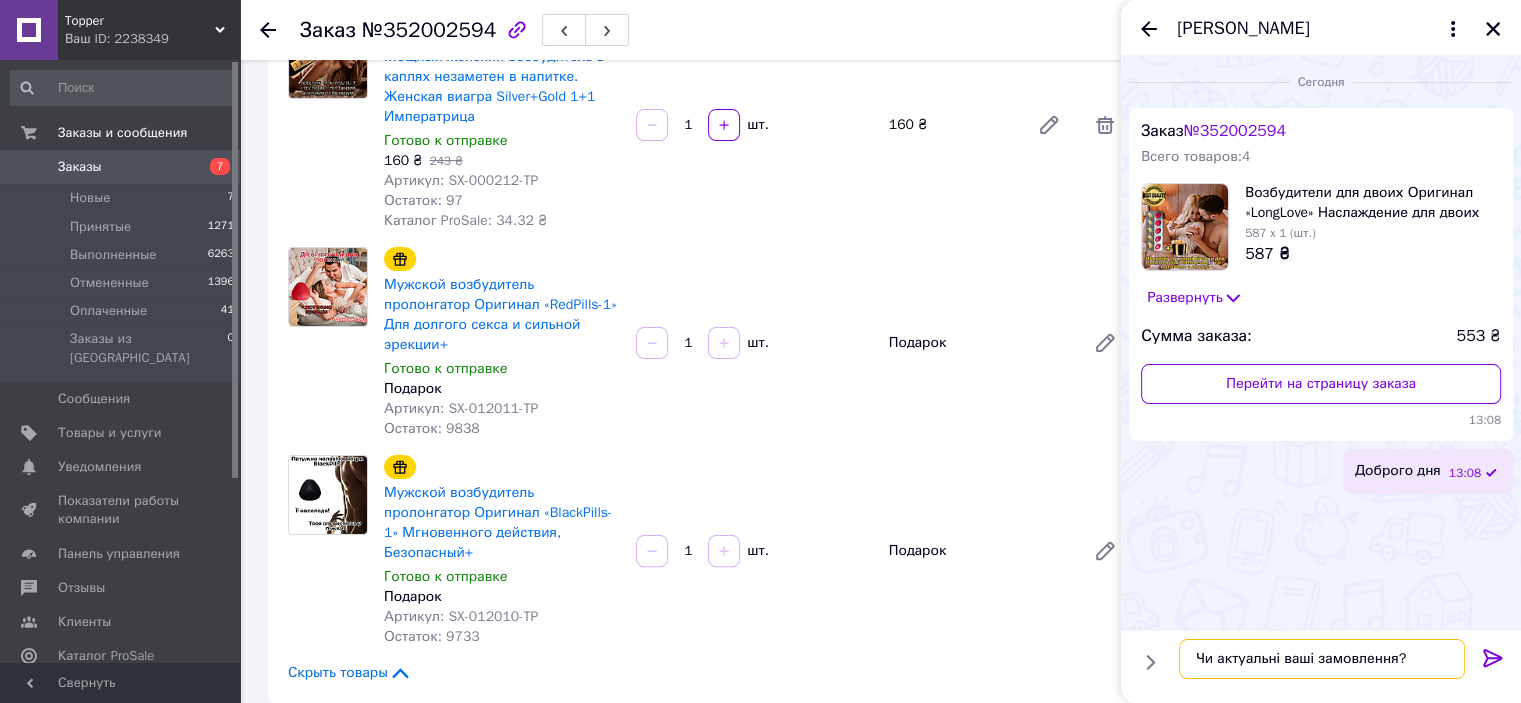 type on "Чи актуальні ваші замовлення?" 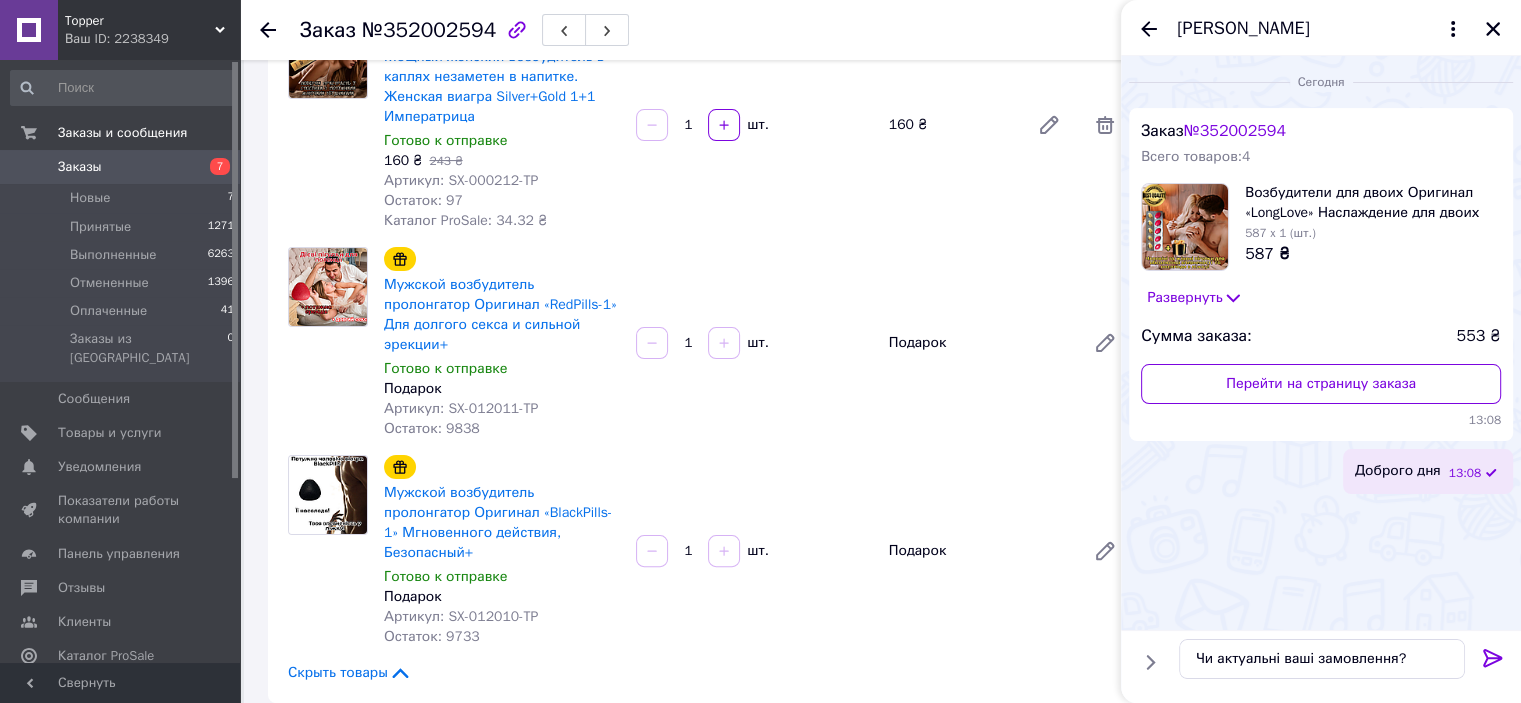 click 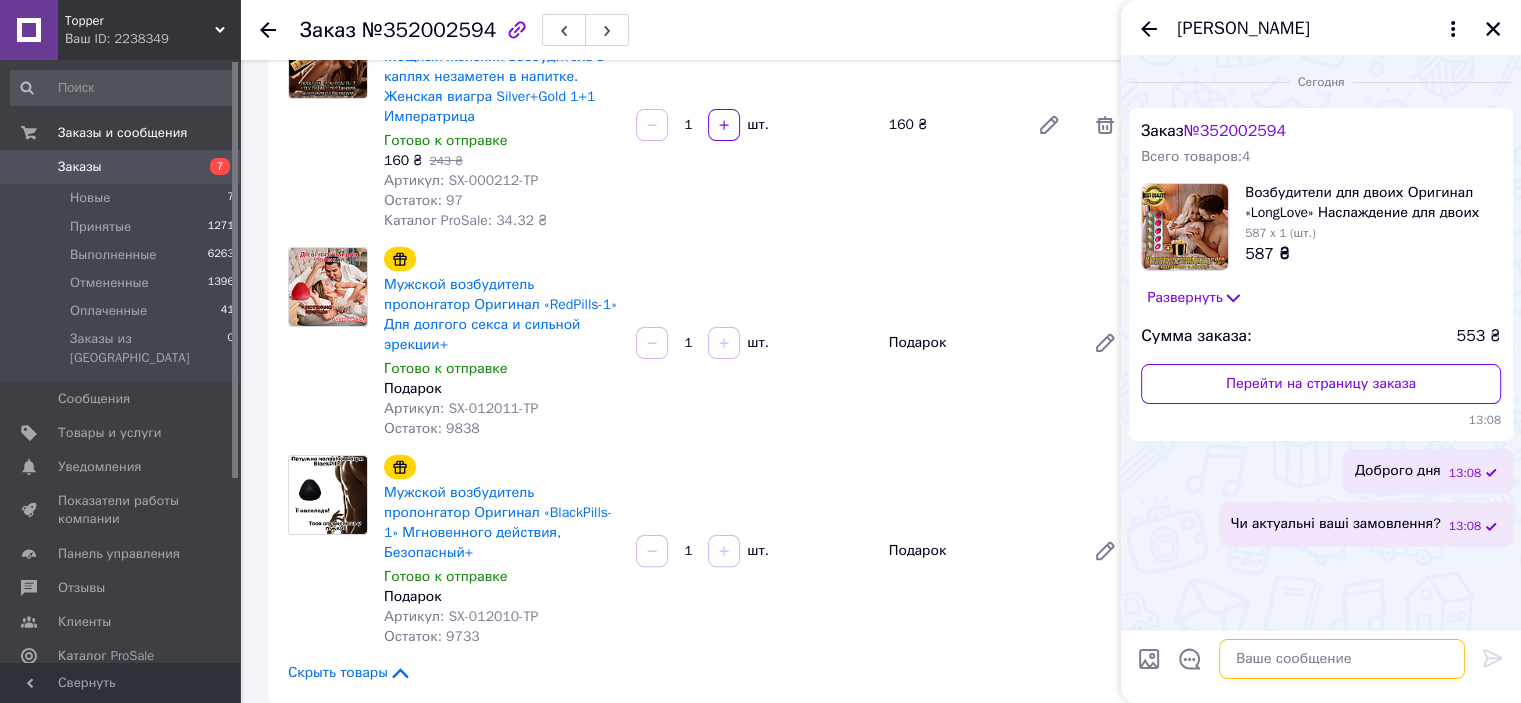 click at bounding box center (1342, 659) 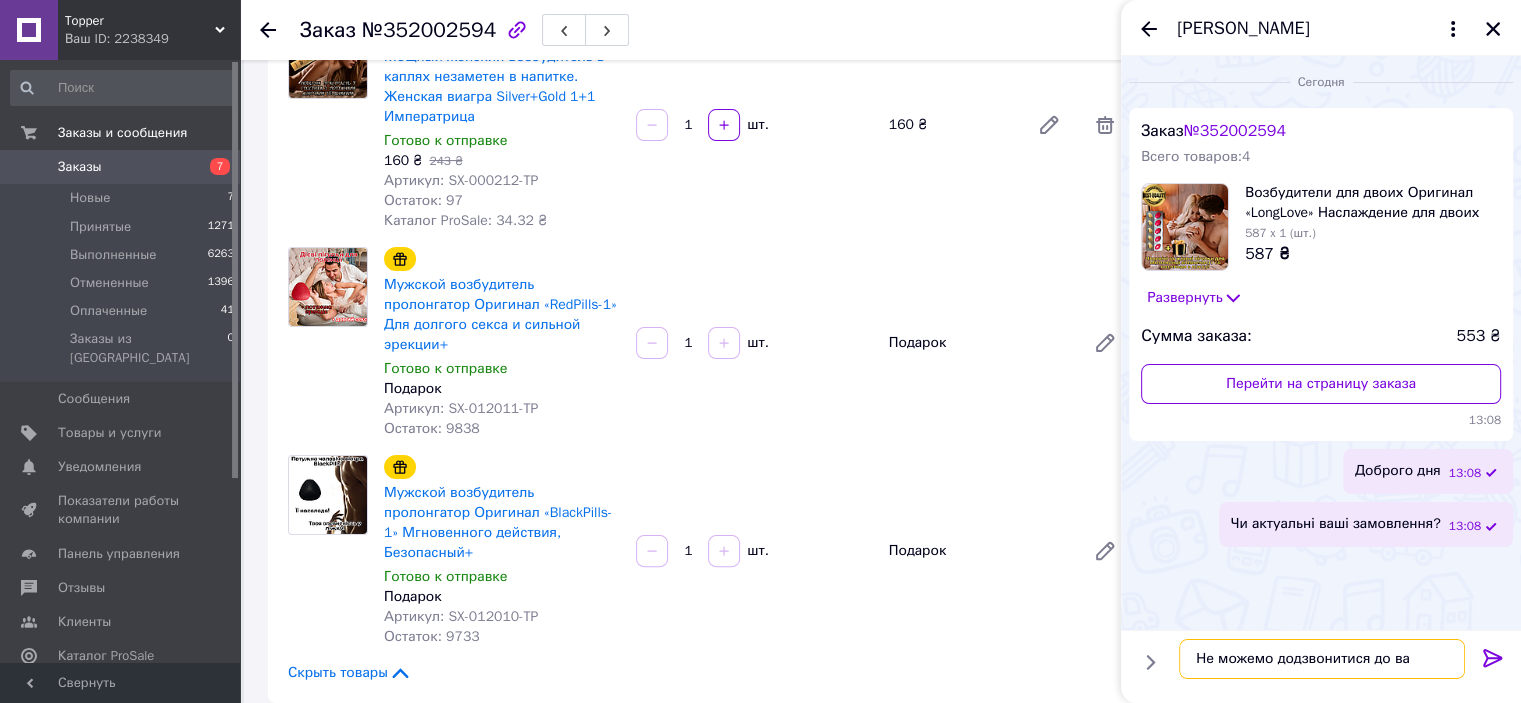 type on "Не можемо додзвонитися до вас" 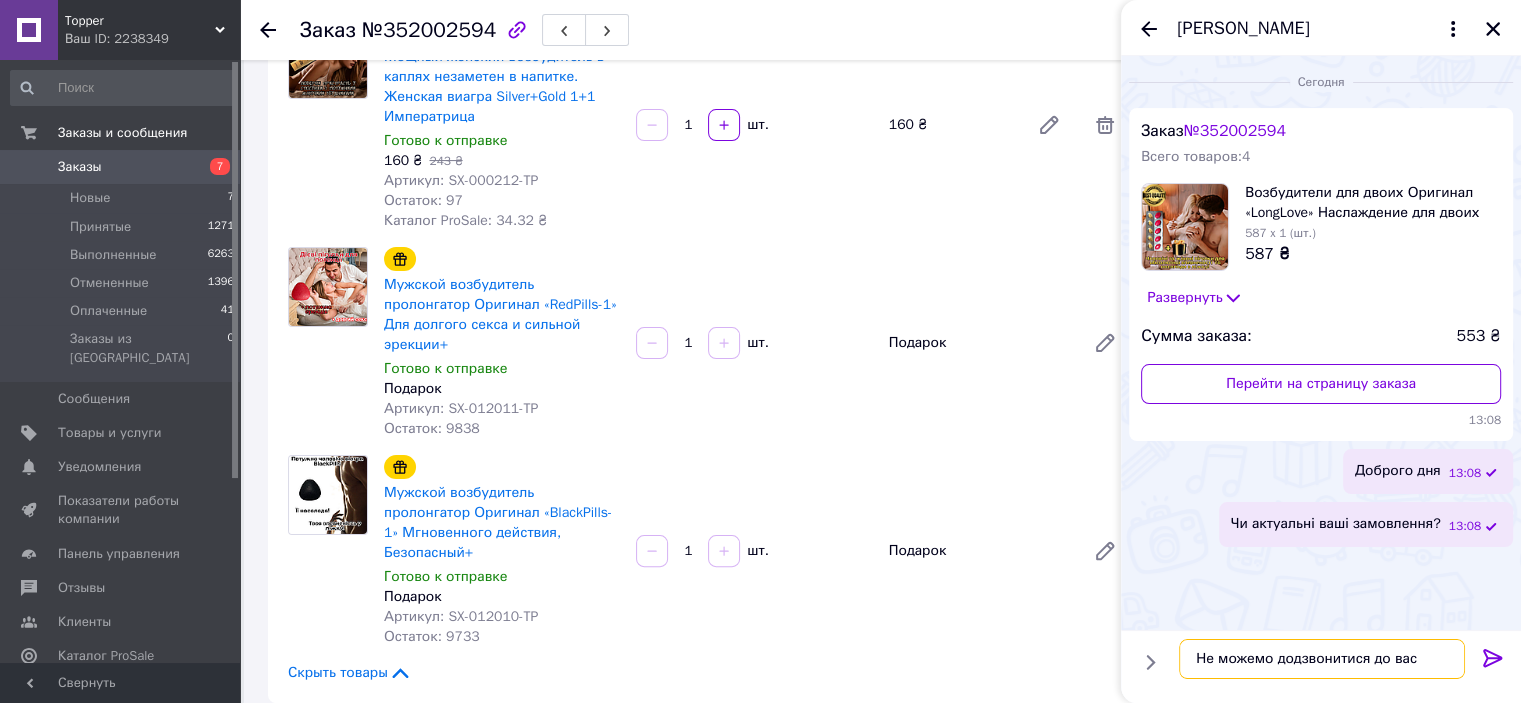 type 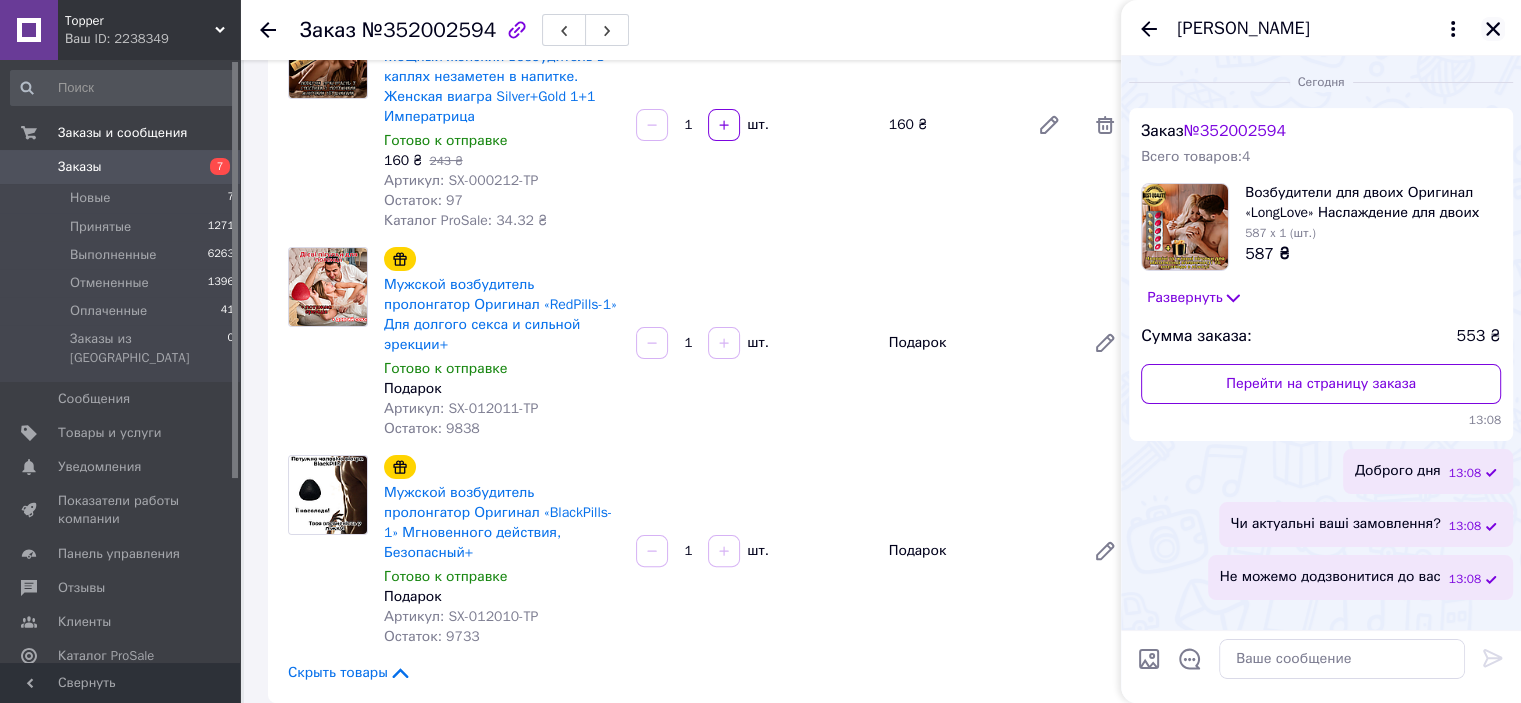 click 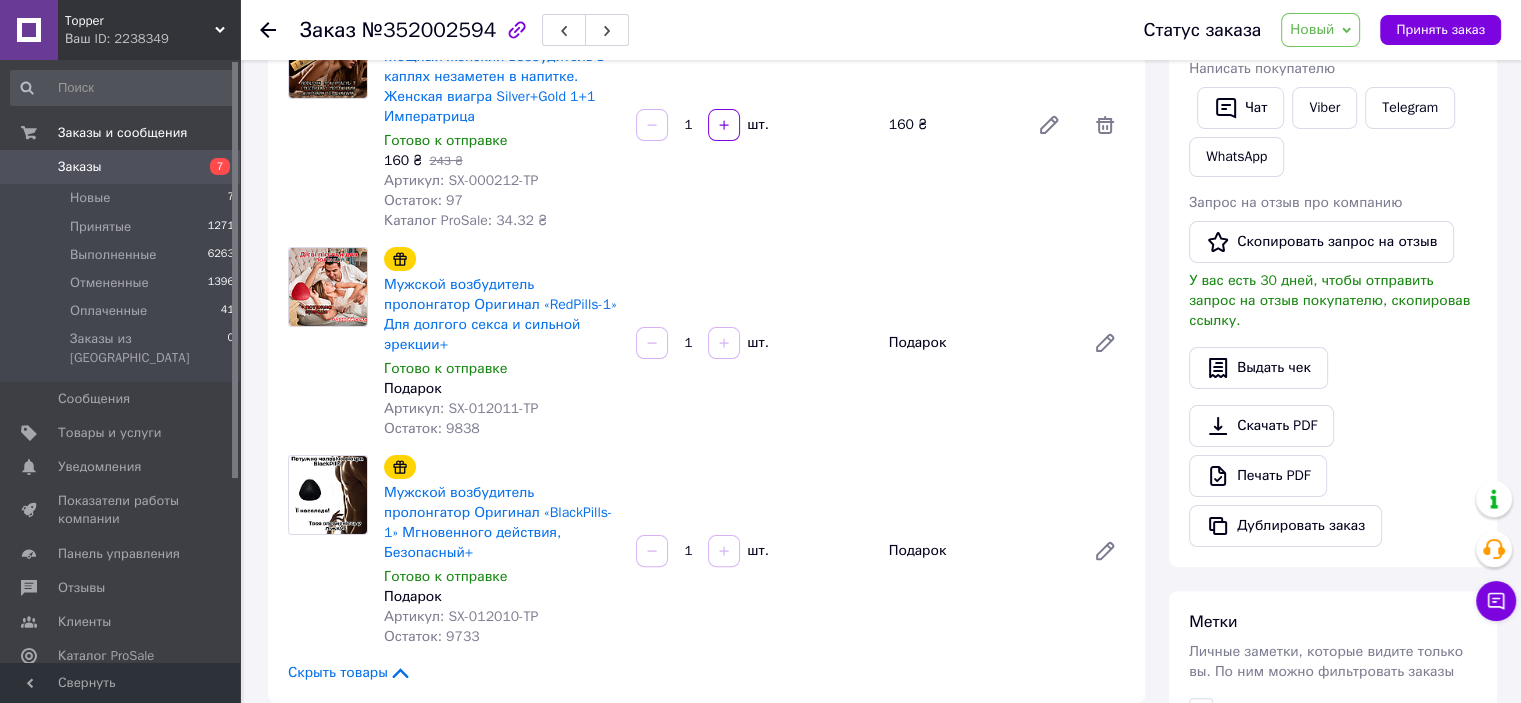 click on "Заказы" at bounding box center [121, 167] 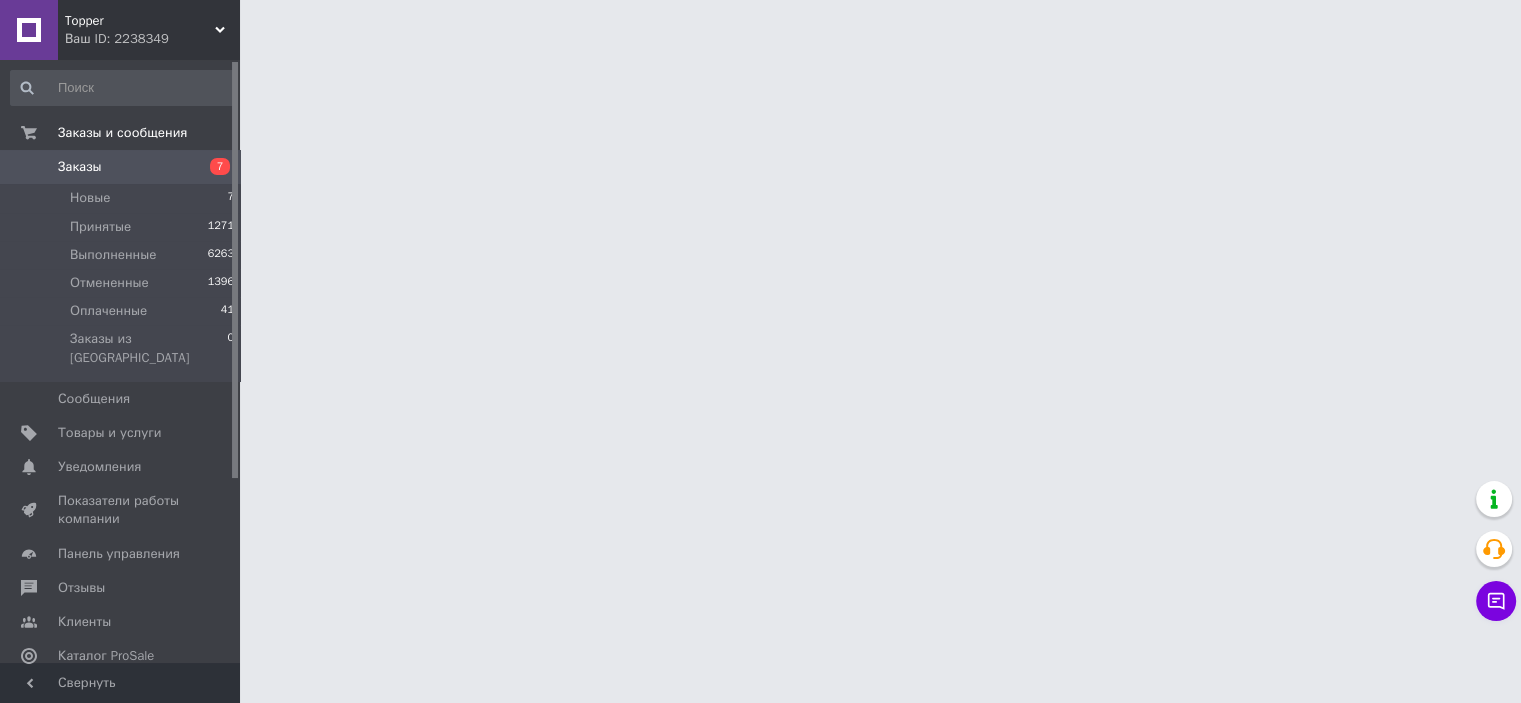 scroll, scrollTop: 0, scrollLeft: 0, axis: both 